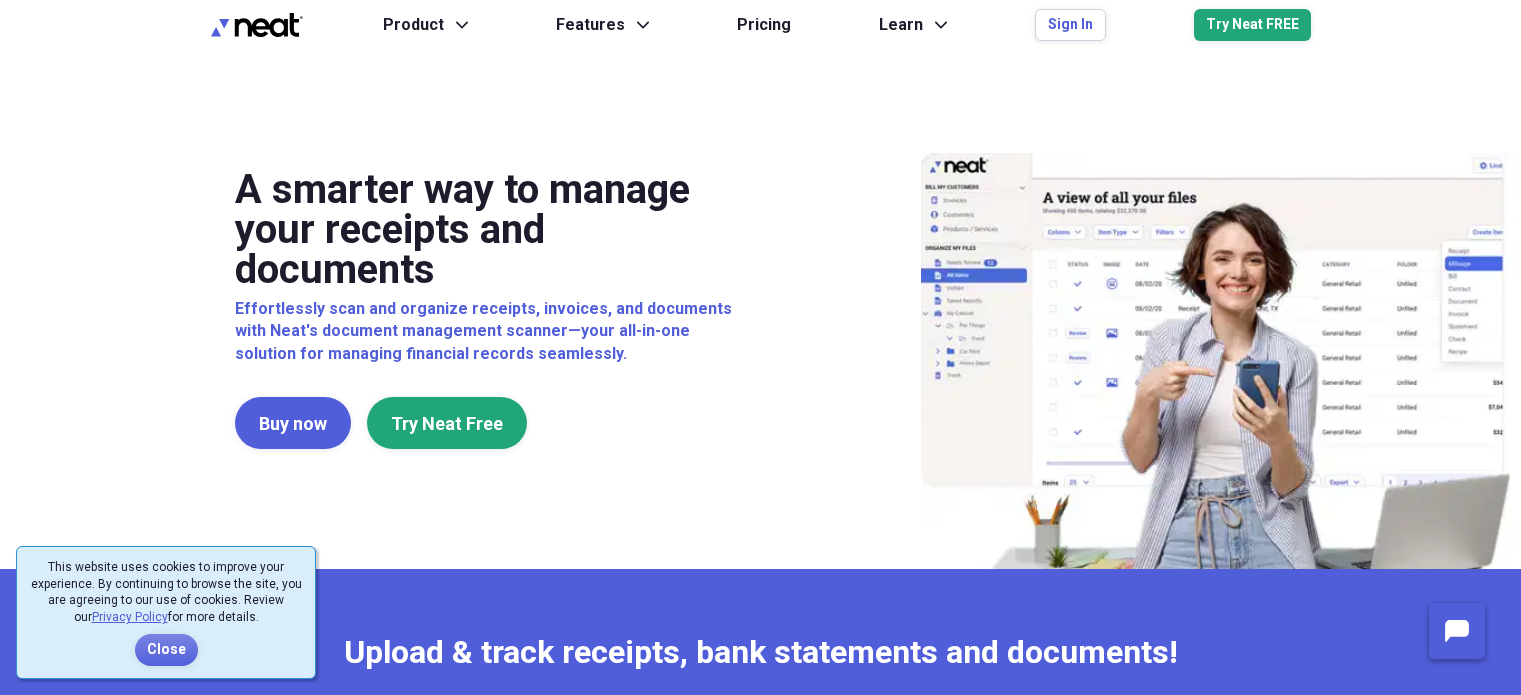 scroll, scrollTop: 0, scrollLeft: 0, axis: both 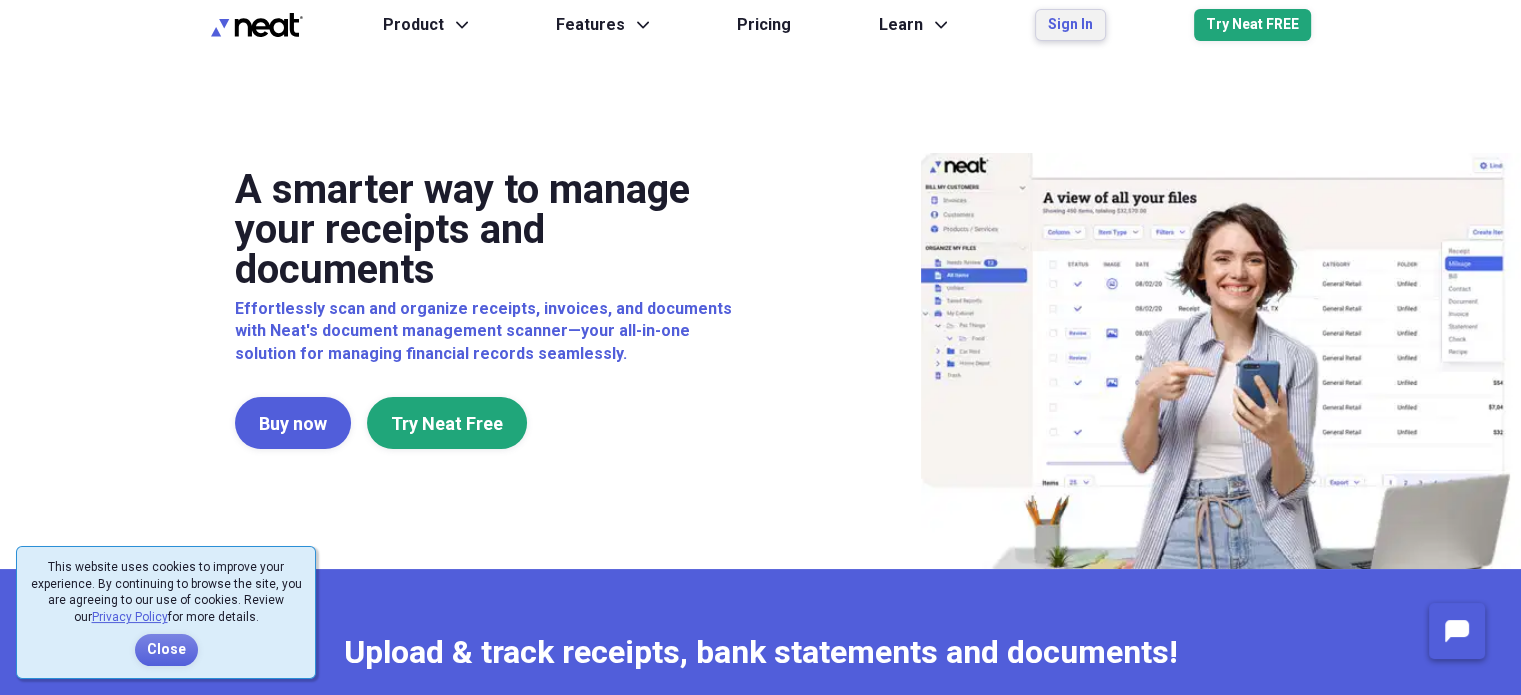 click on "Sign In" at bounding box center (1070, 25) 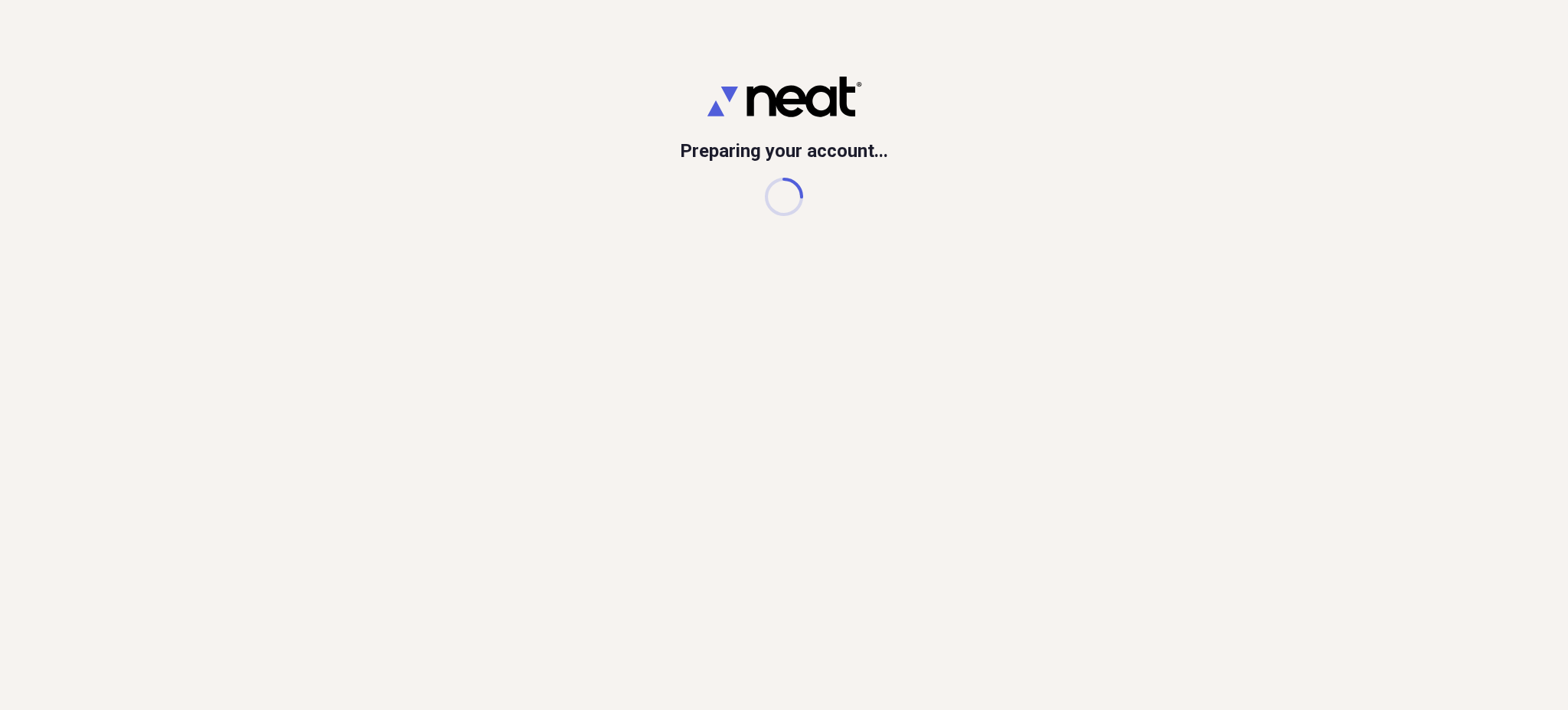 scroll, scrollTop: 0, scrollLeft: 0, axis: both 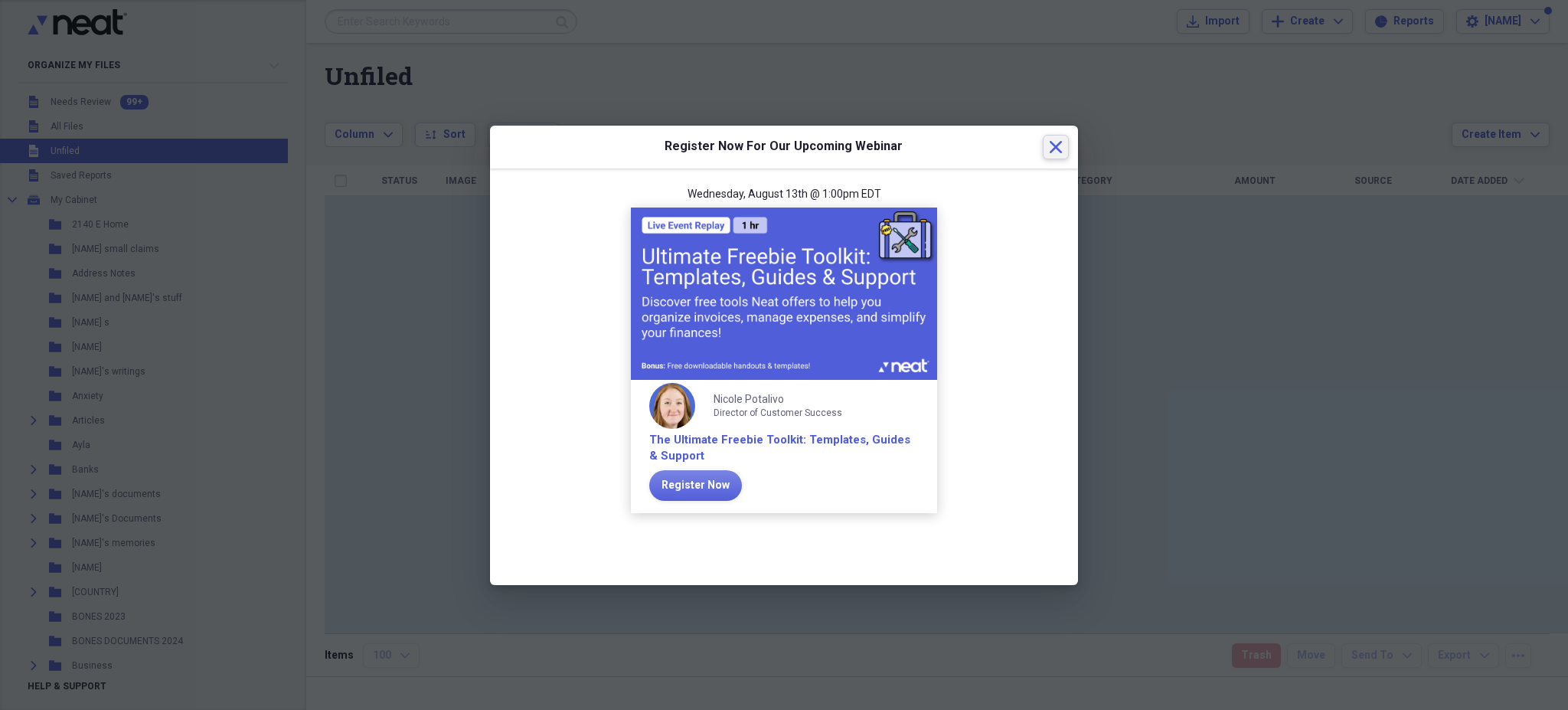 click on "Close" at bounding box center [1056, 147] 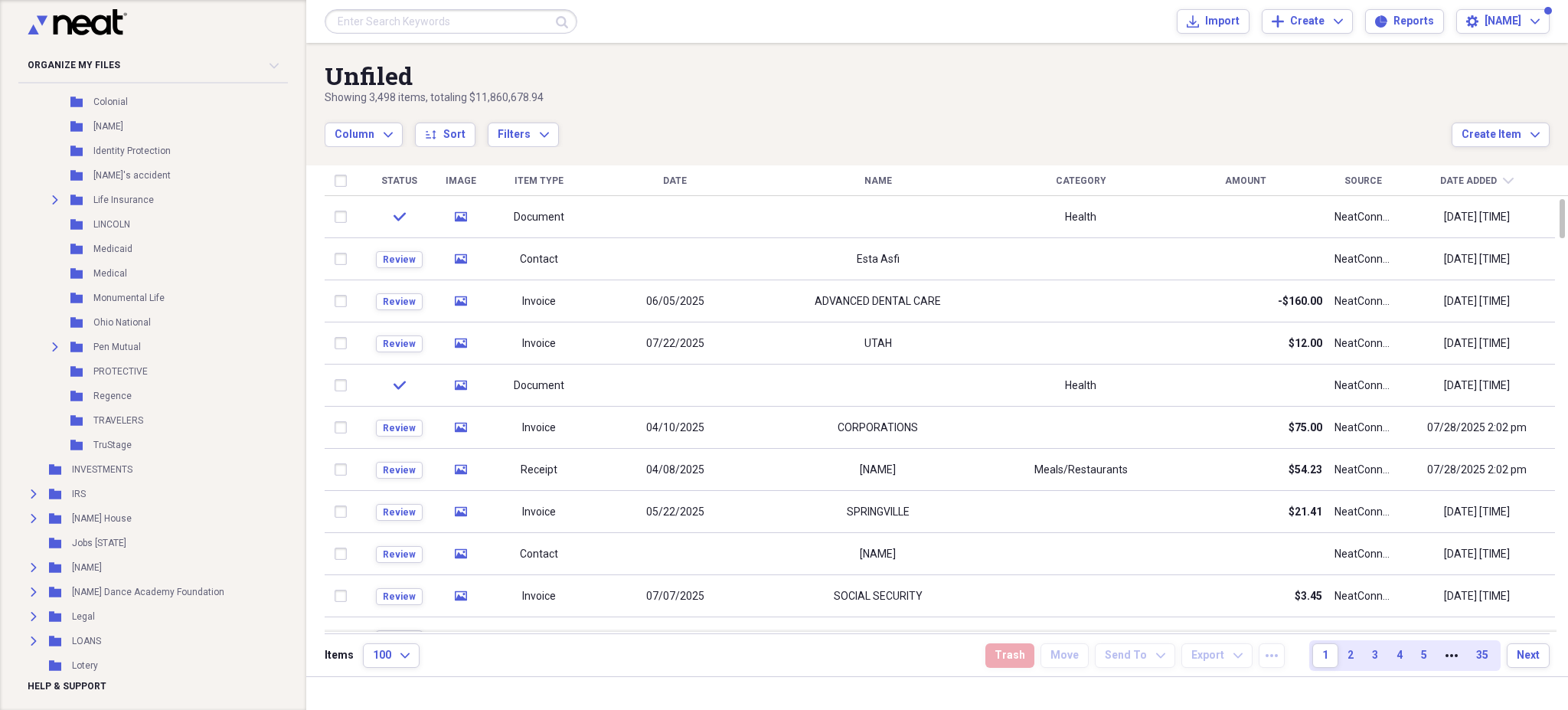 scroll, scrollTop: 816, scrollLeft: 0, axis: vertical 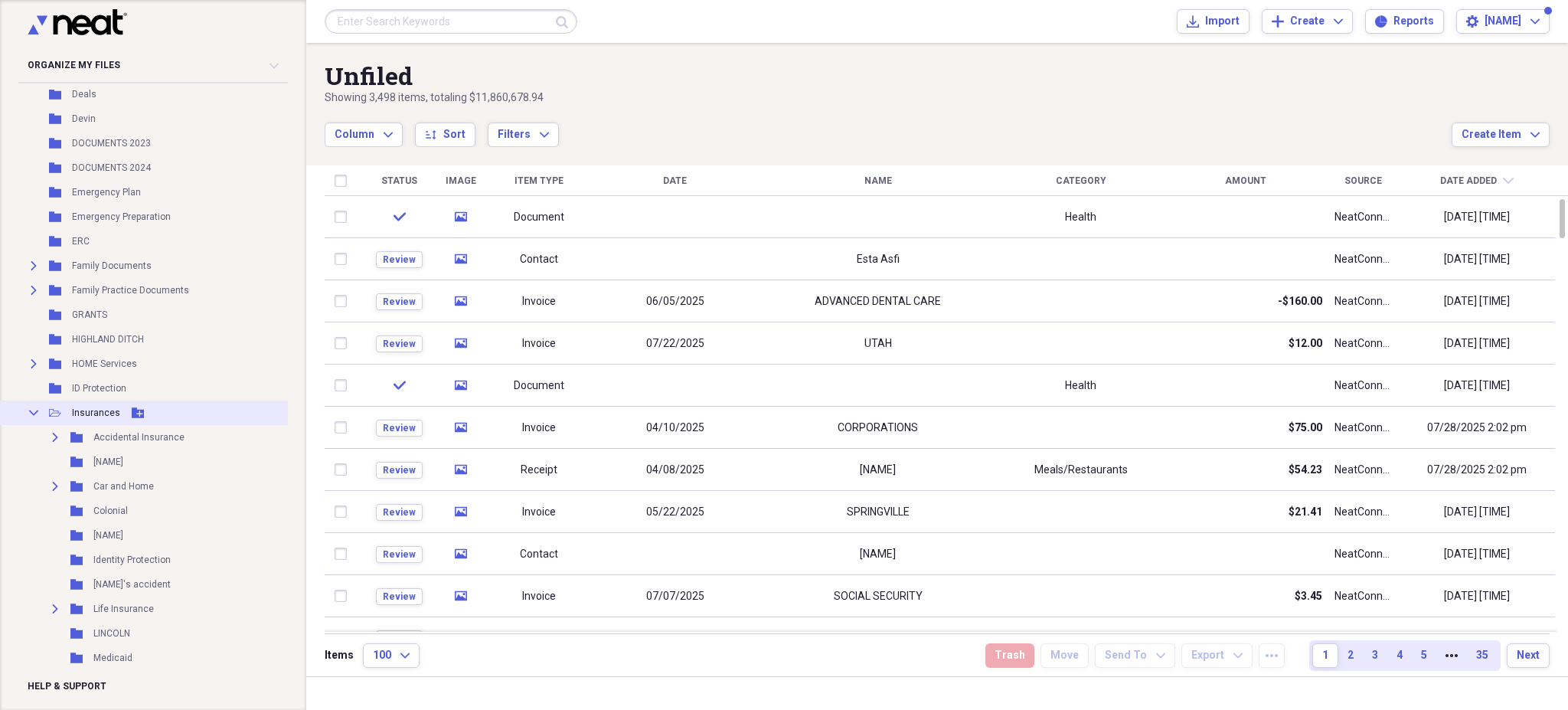click on "Collapse" at bounding box center [34, 413] 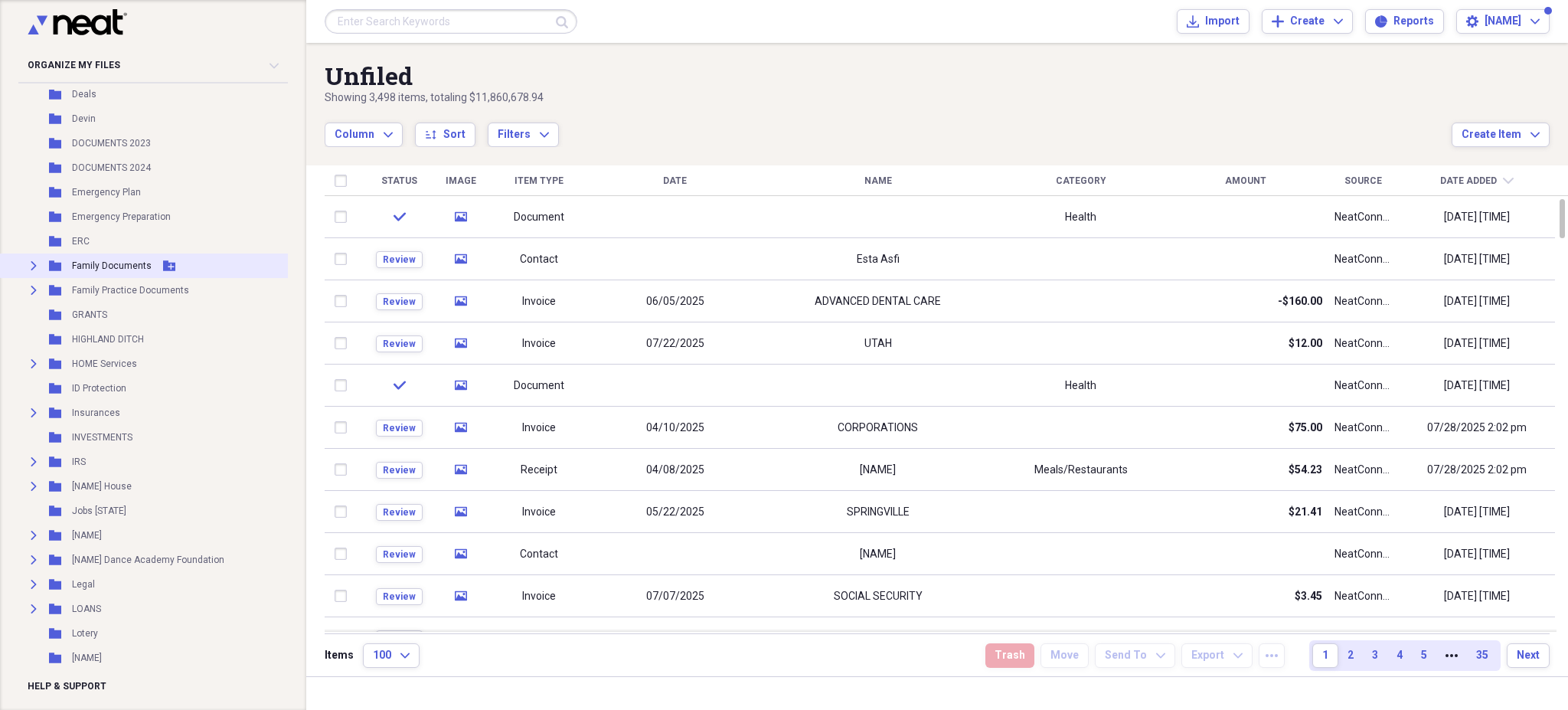 click on "Expand Folder Family Documents Add Folder" at bounding box center (165, 266) 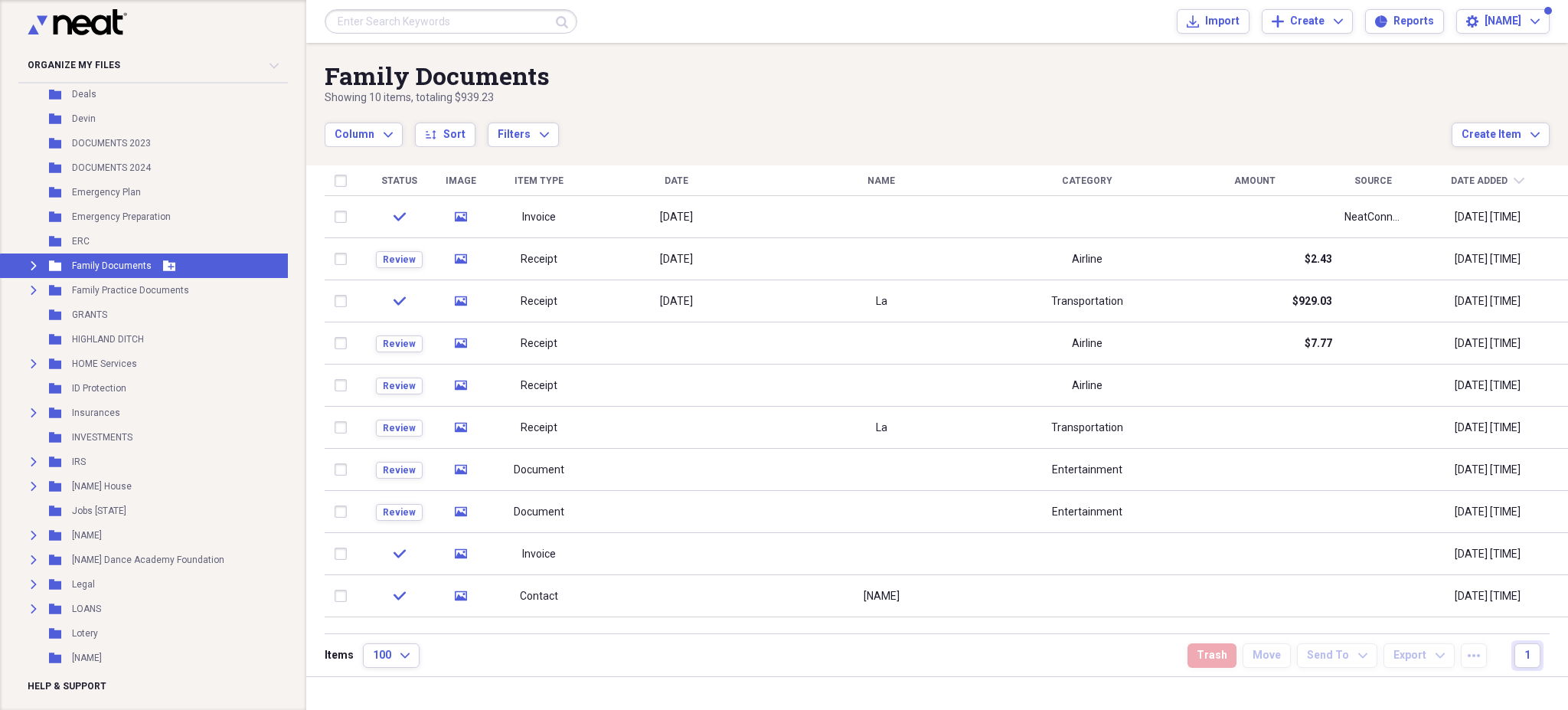 click on "Expand" 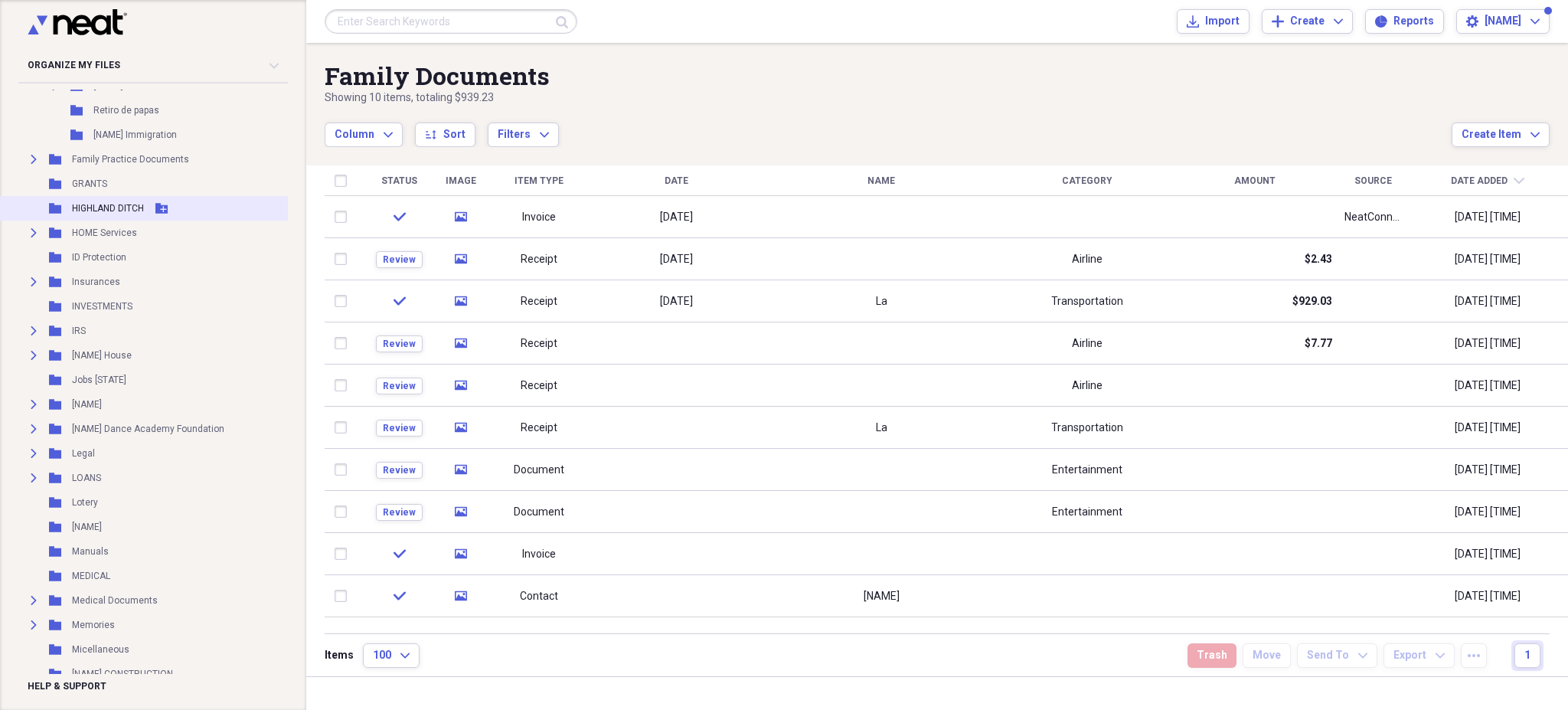 scroll, scrollTop: 1225, scrollLeft: 0, axis: vertical 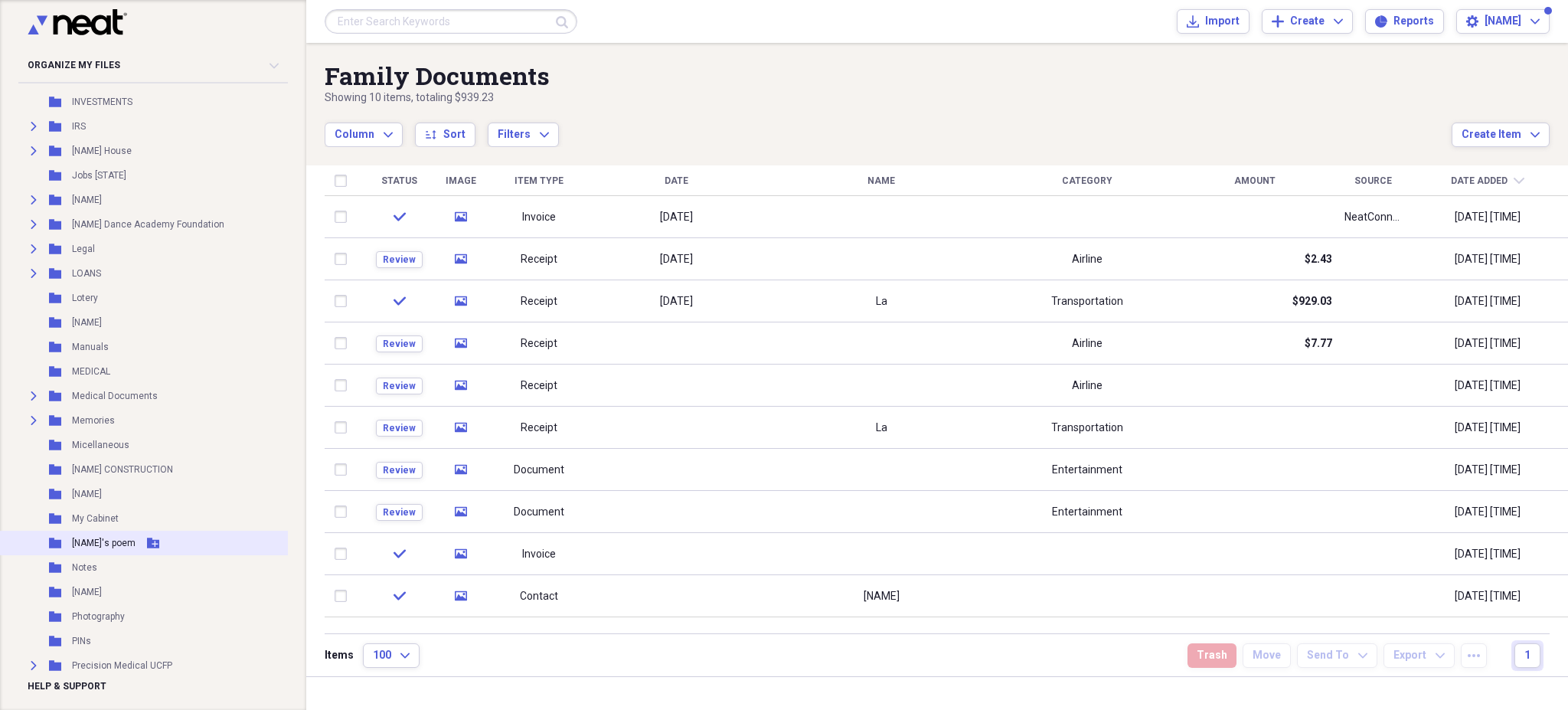 click on "Folder [NAME]'s poem Add Folder" at bounding box center [165, 543] 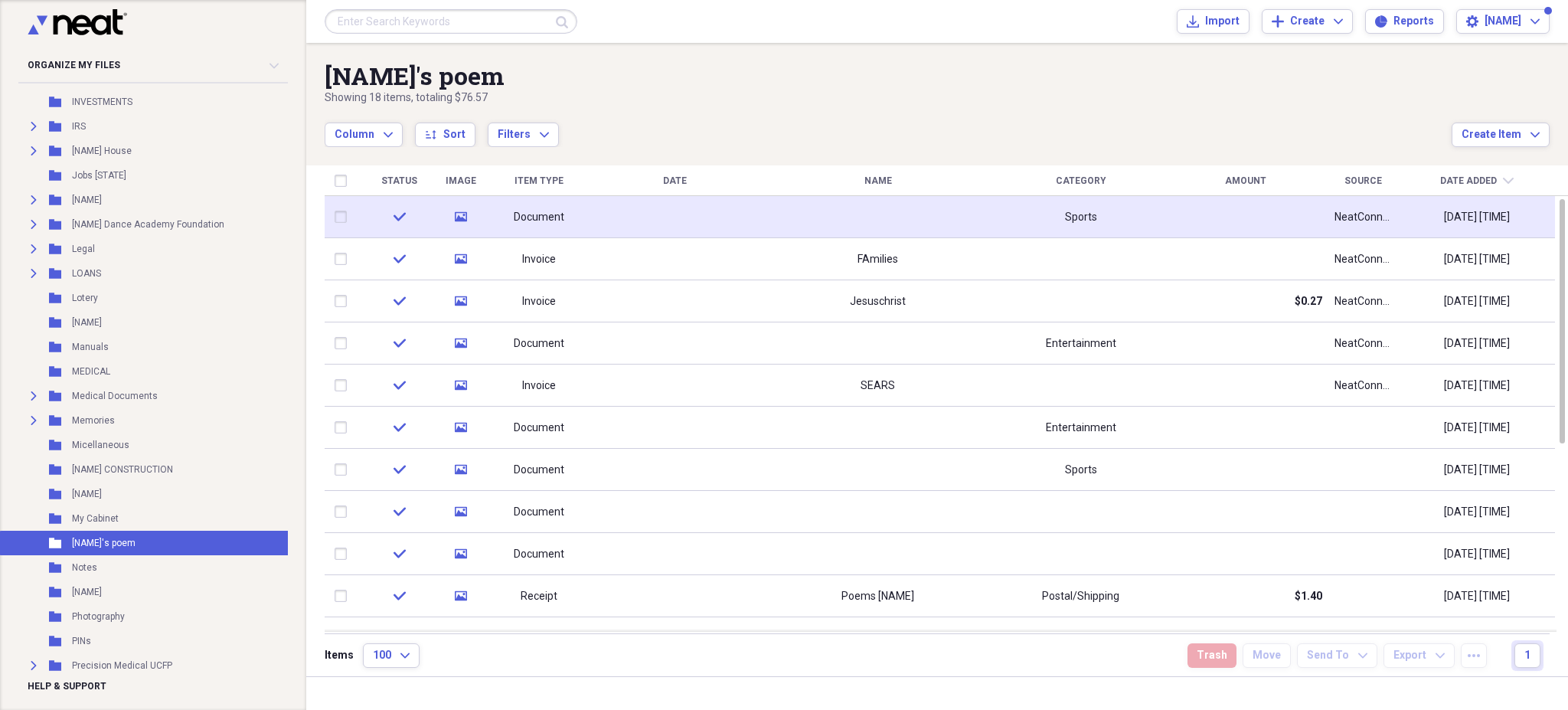 click on "Document" at bounding box center [539, 218] 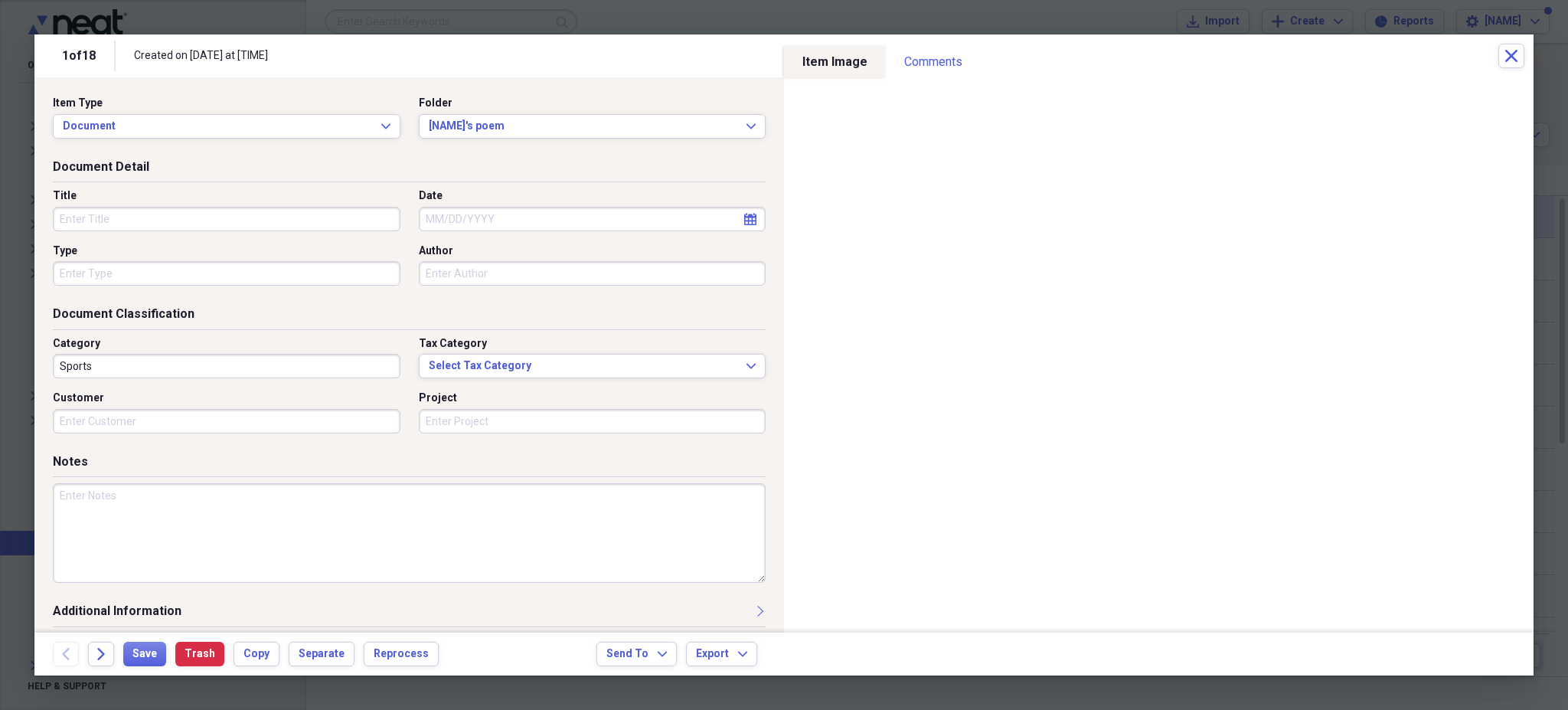click on "Date" at bounding box center (593, 219) 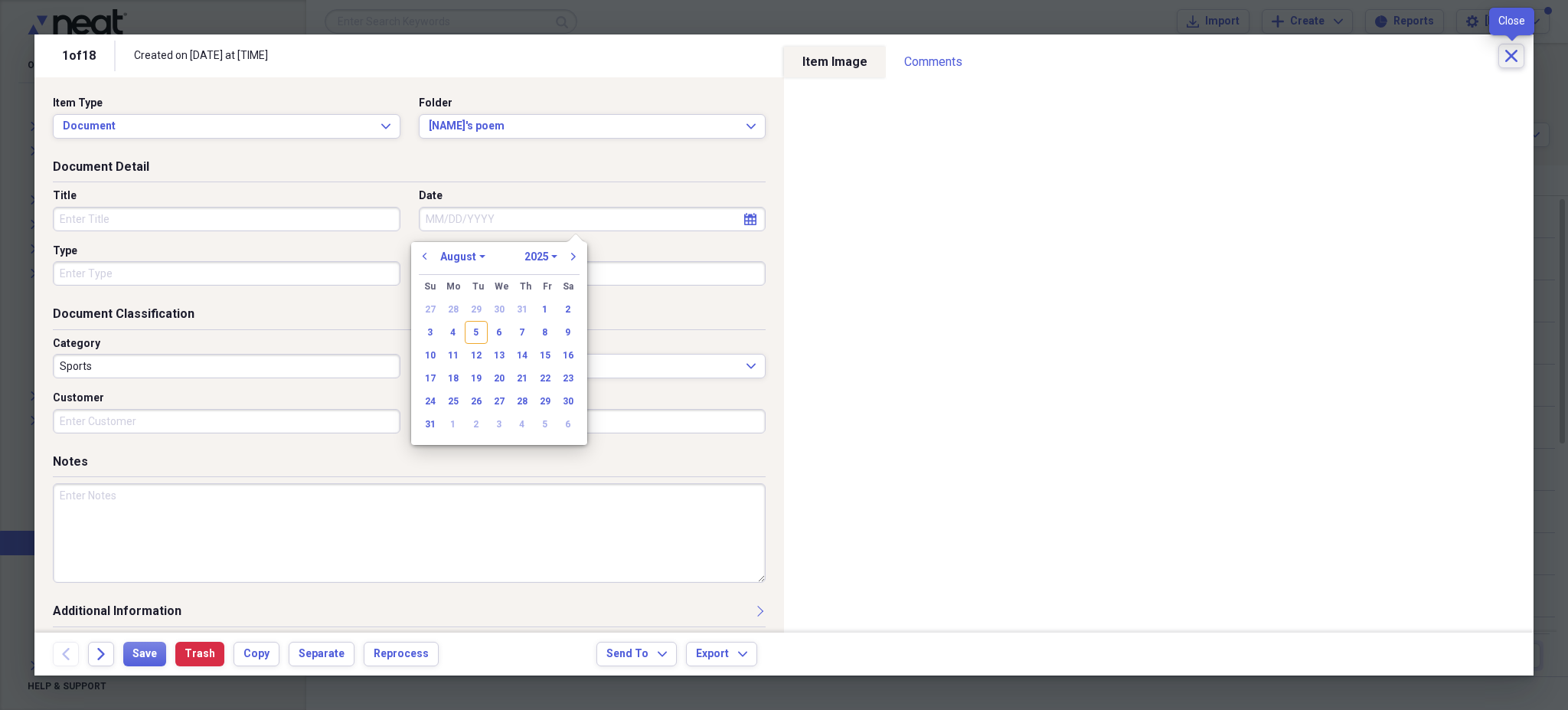 click on "Close" at bounding box center [1511, 56] 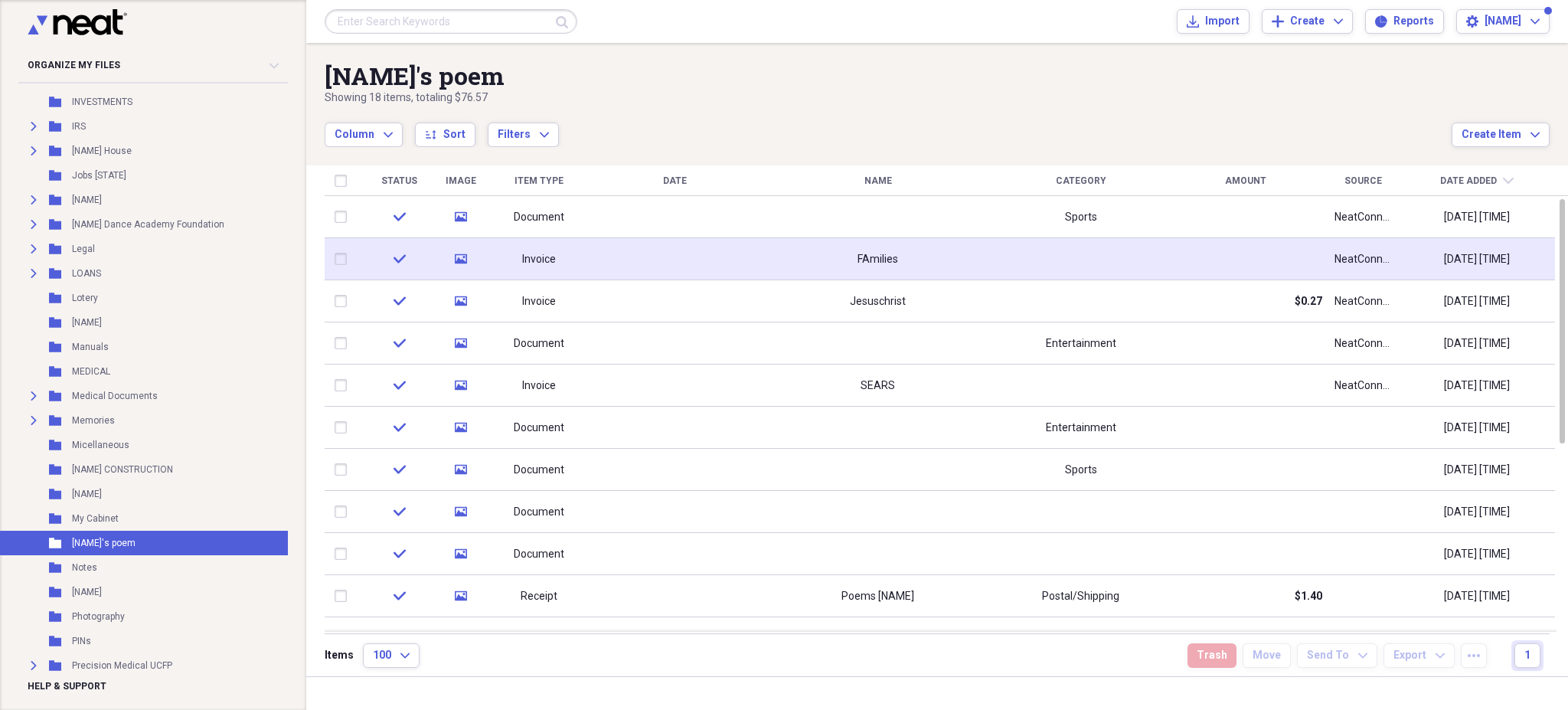 click on "FAmilies" at bounding box center (877, 259) 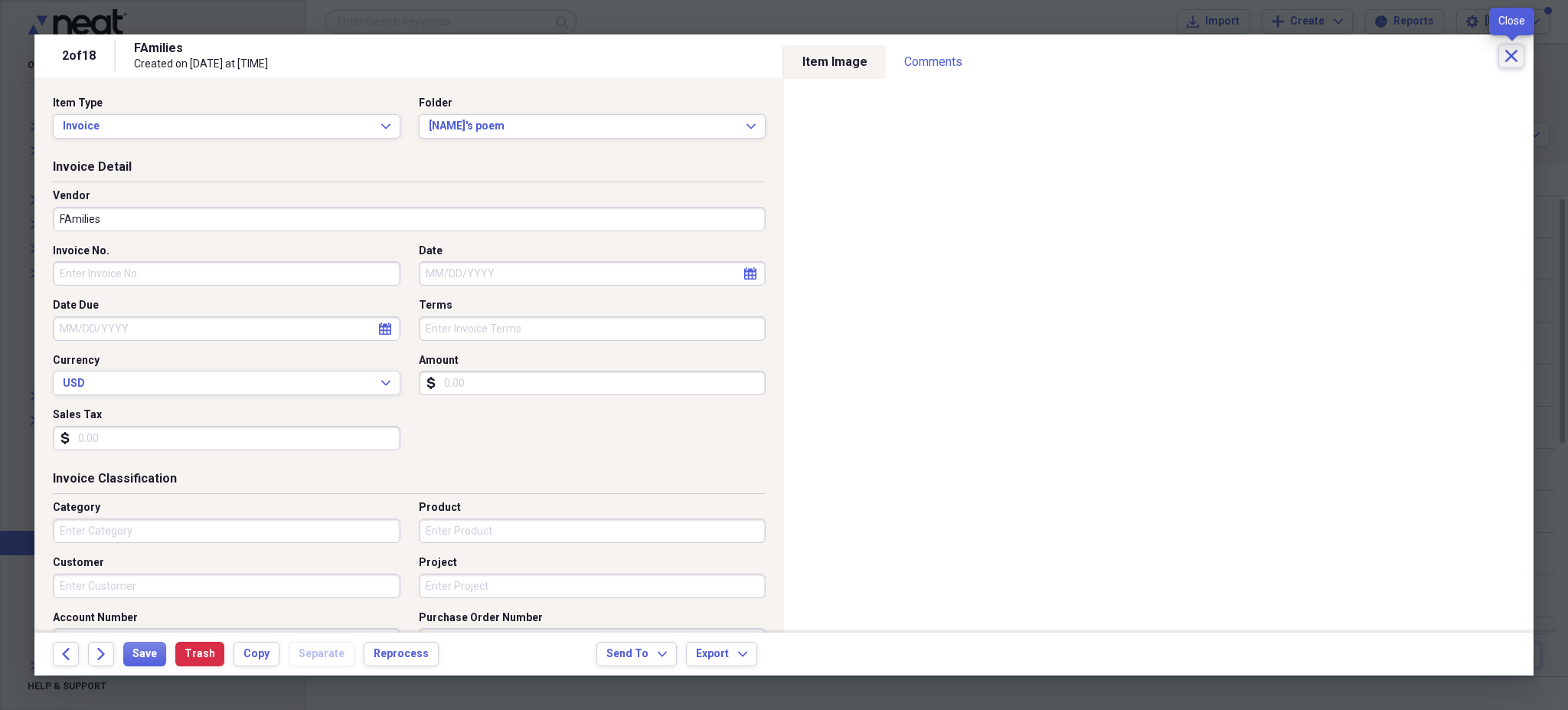click on "Close" 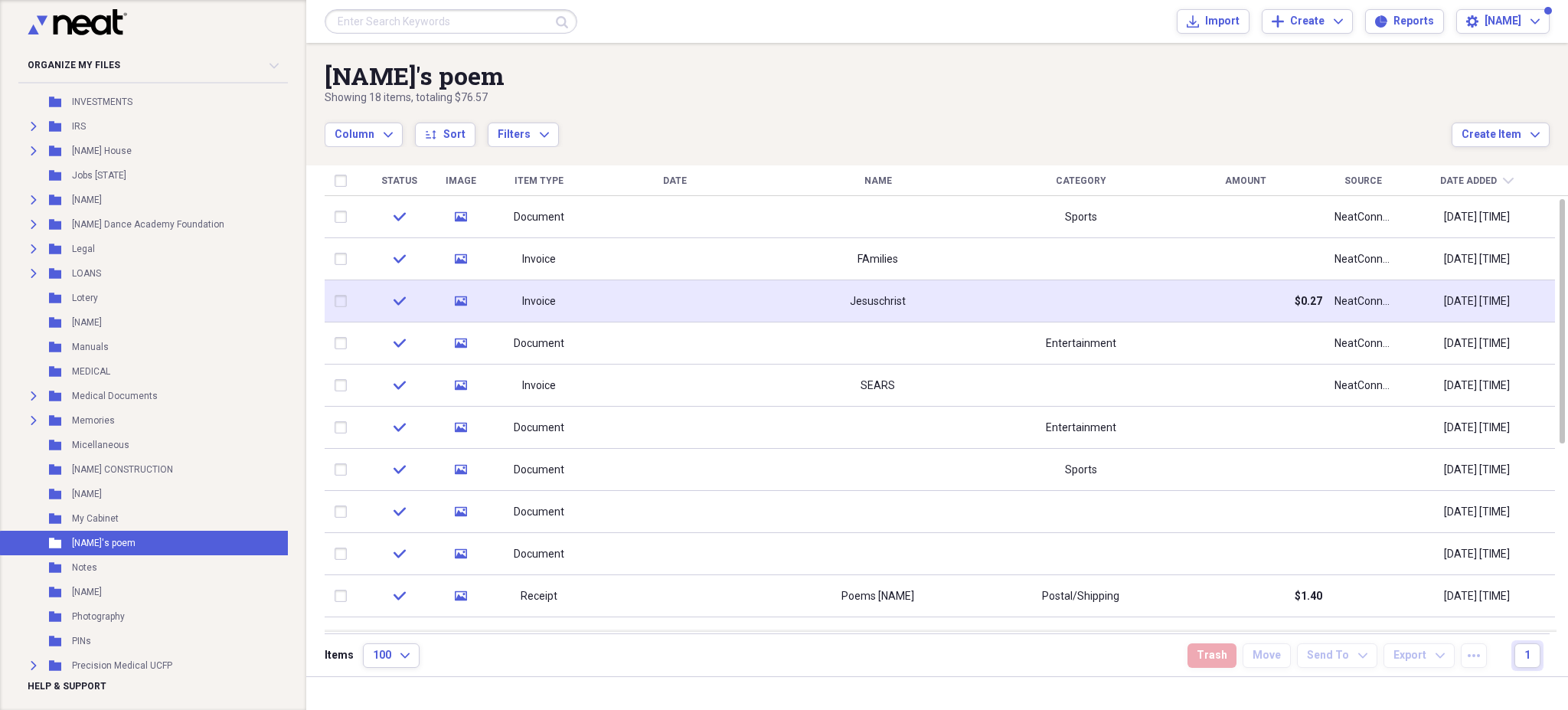 click on "Jesuschrist" at bounding box center [877, 301] 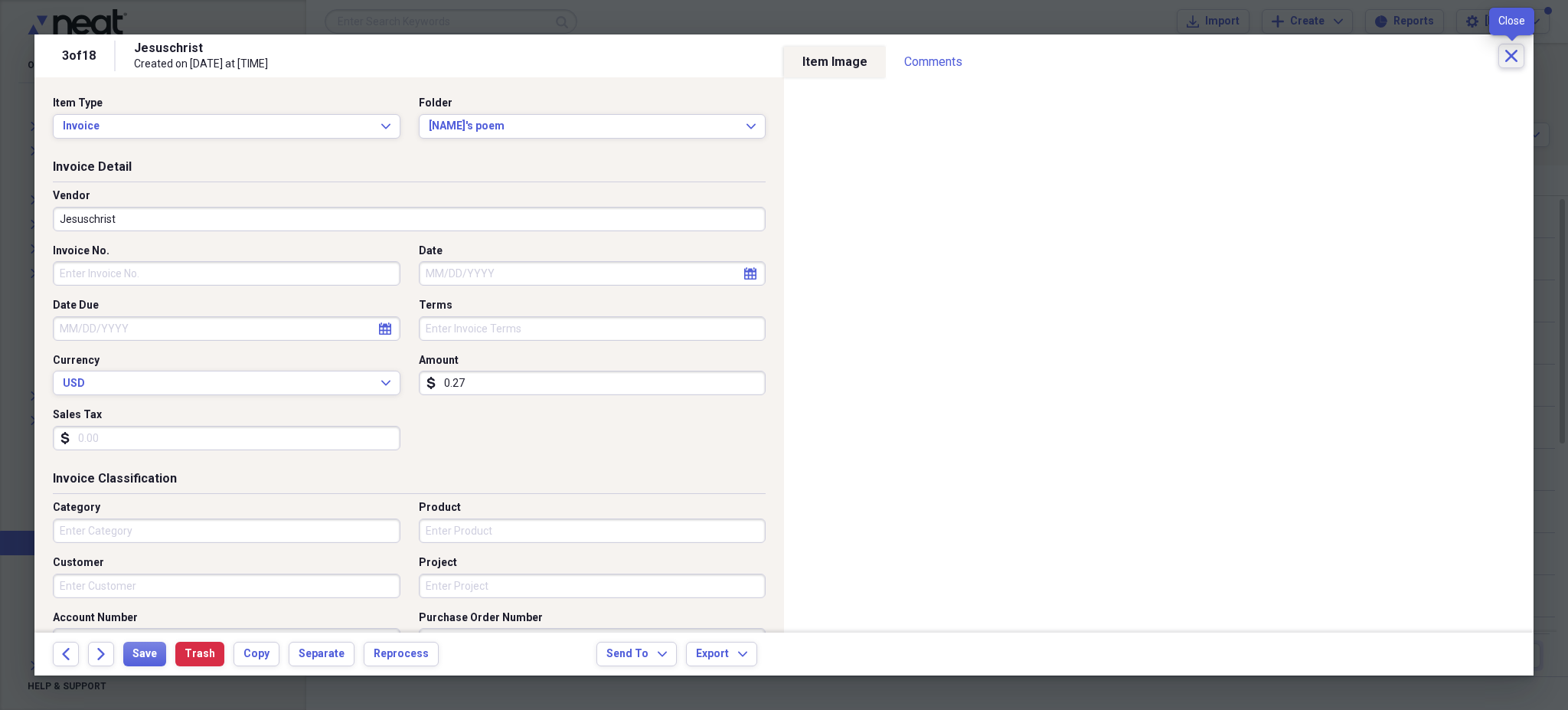 click on "Close" at bounding box center [1511, 56] 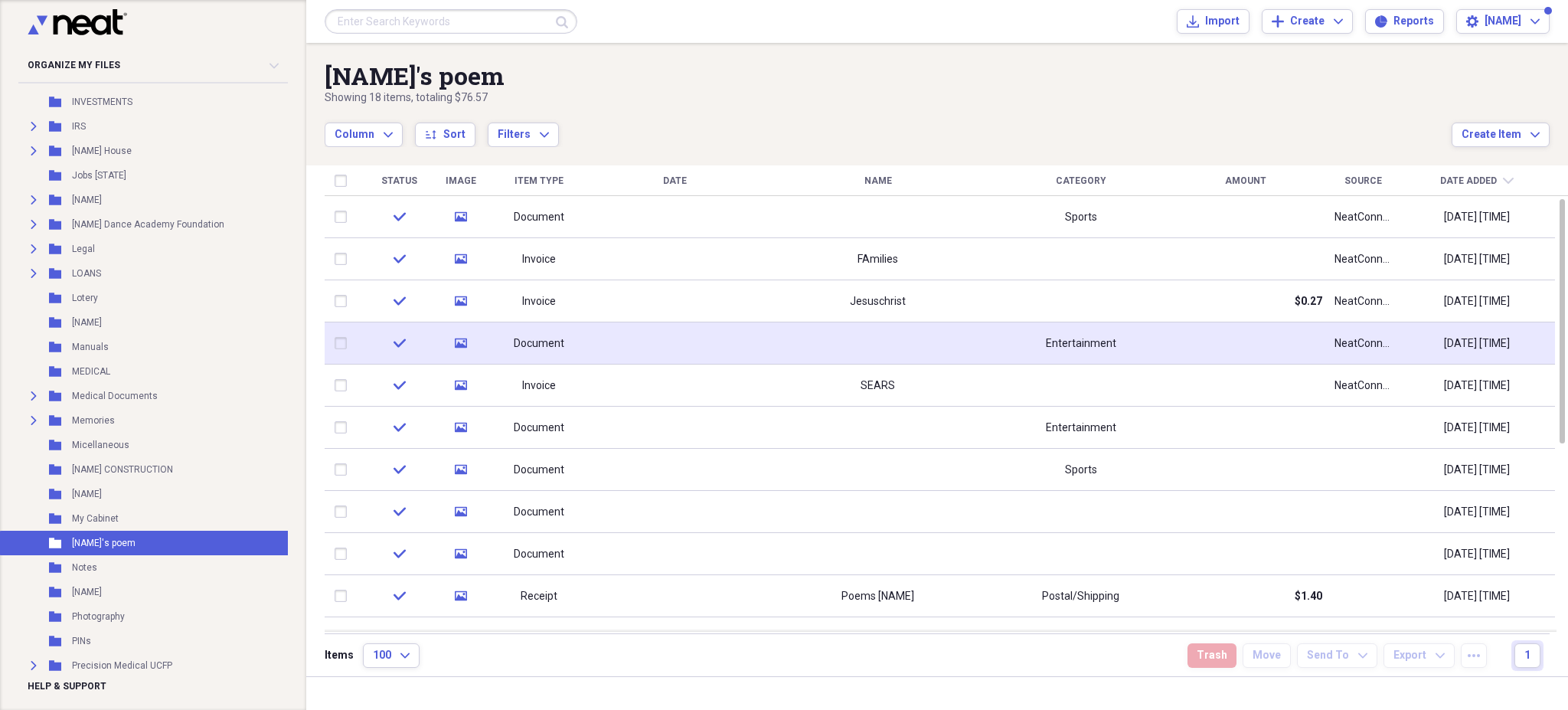 click on "Entertainment" at bounding box center (1080, 343) 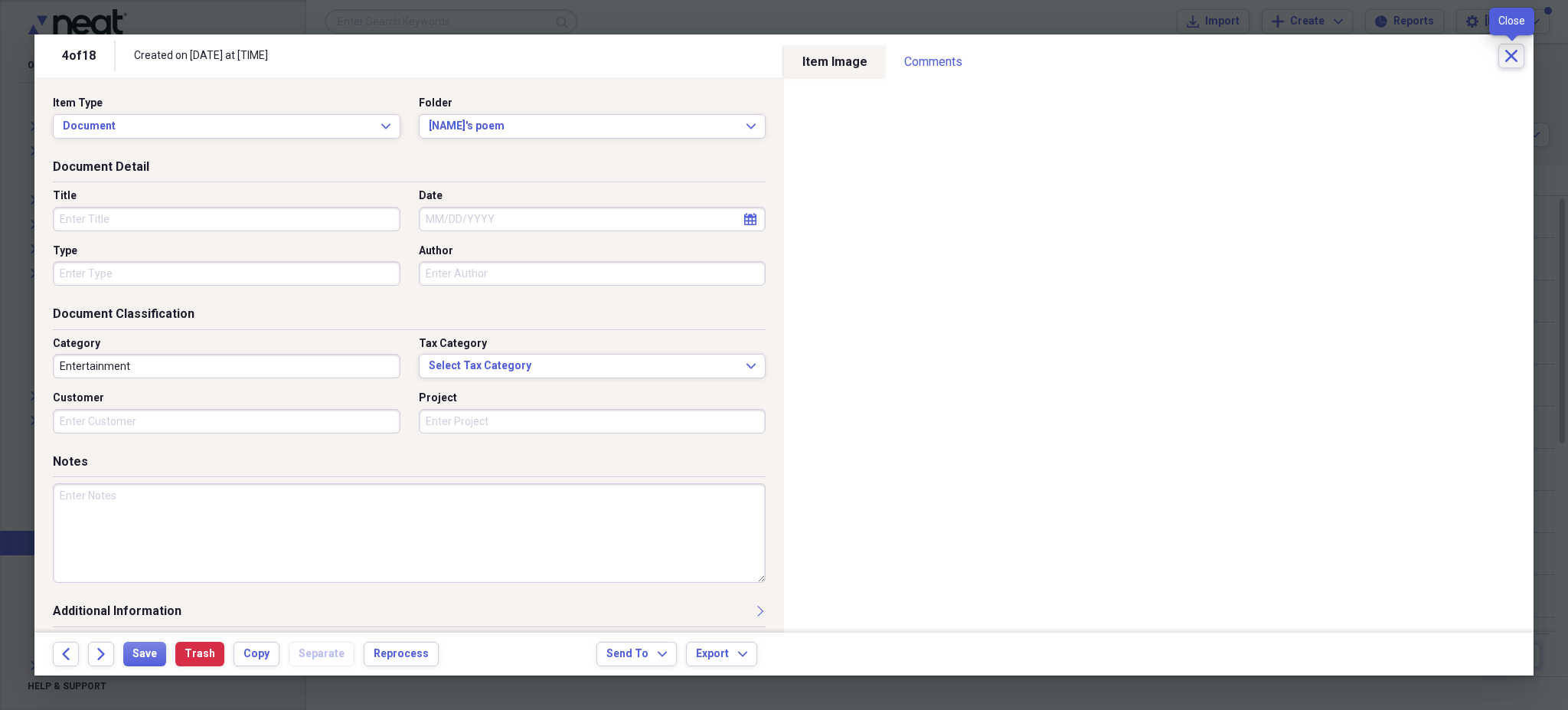 click 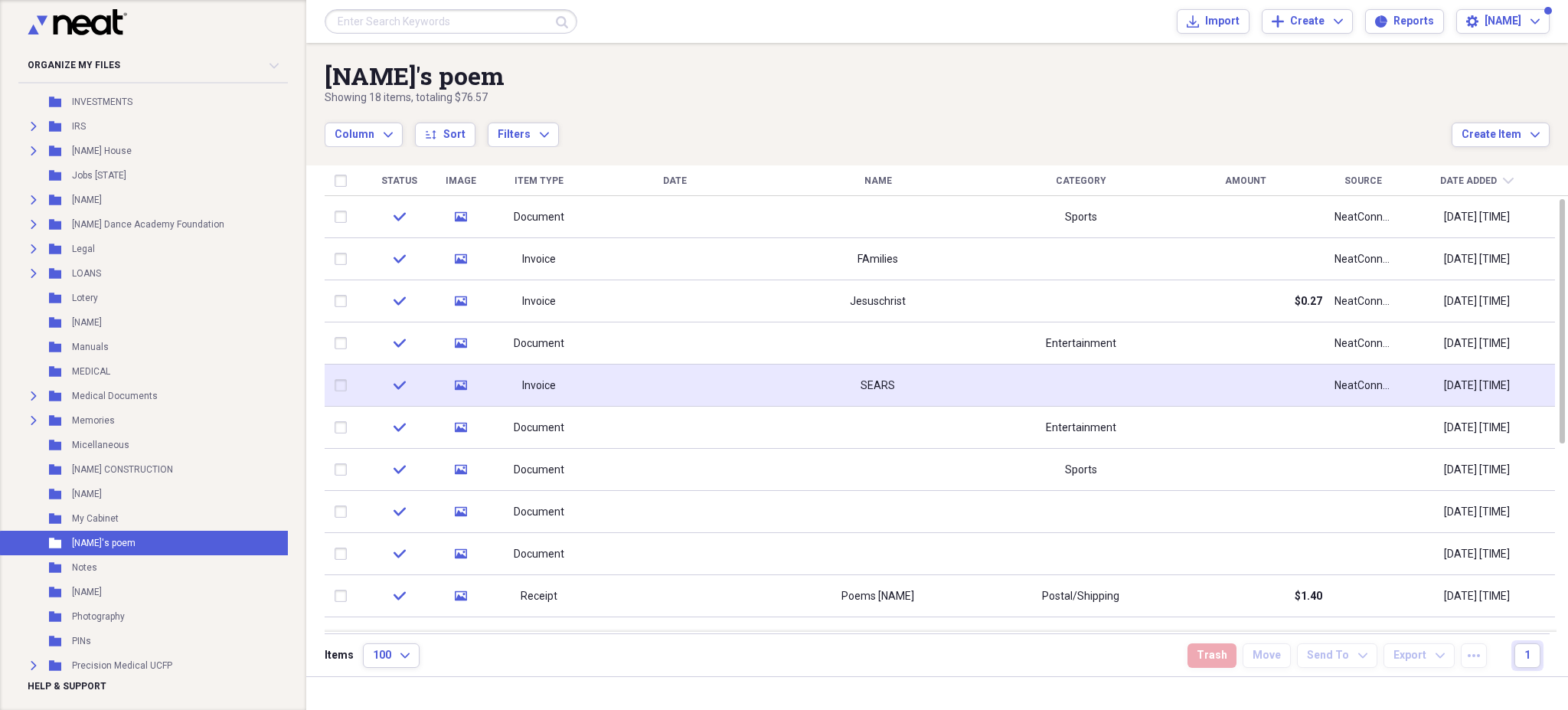 click on "SEARS" at bounding box center [877, 386] 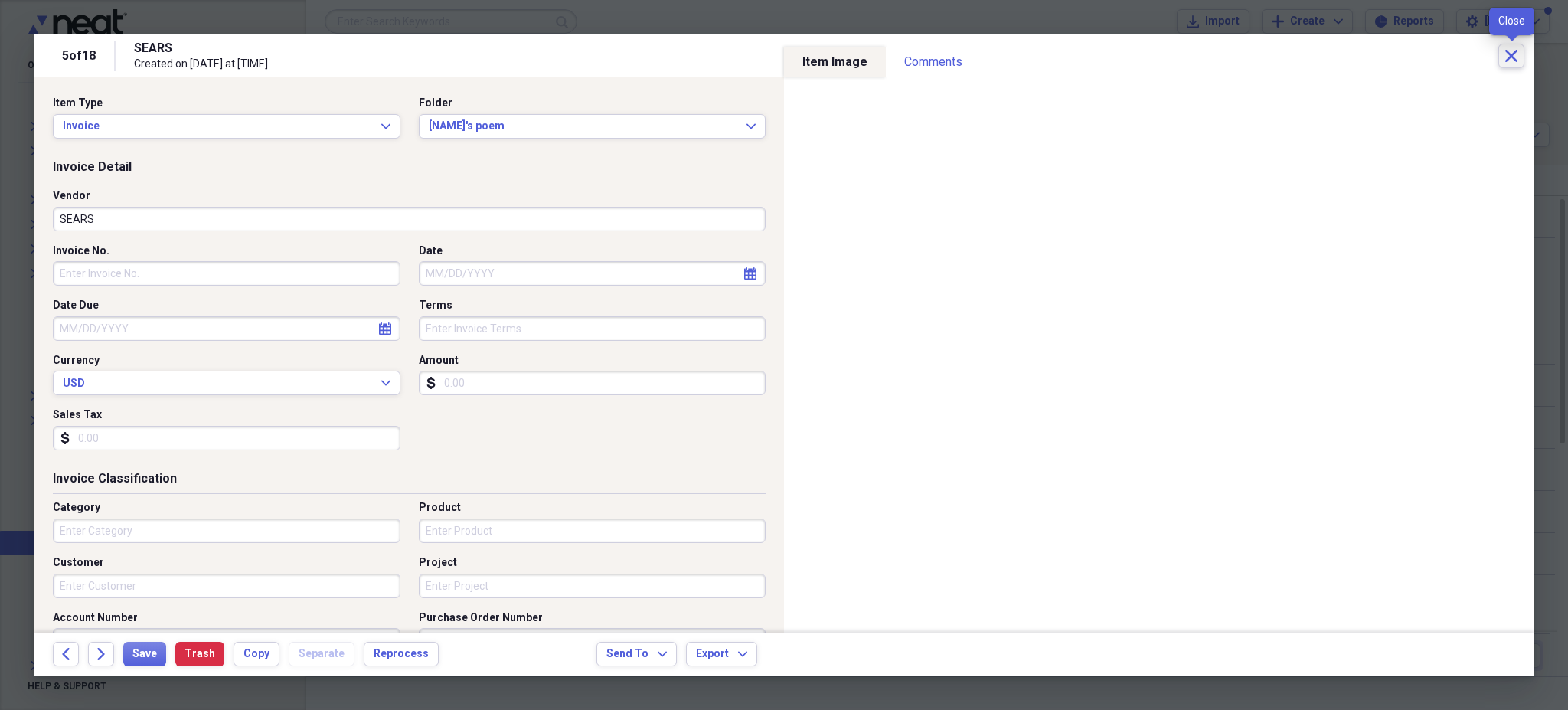 click on "Close" 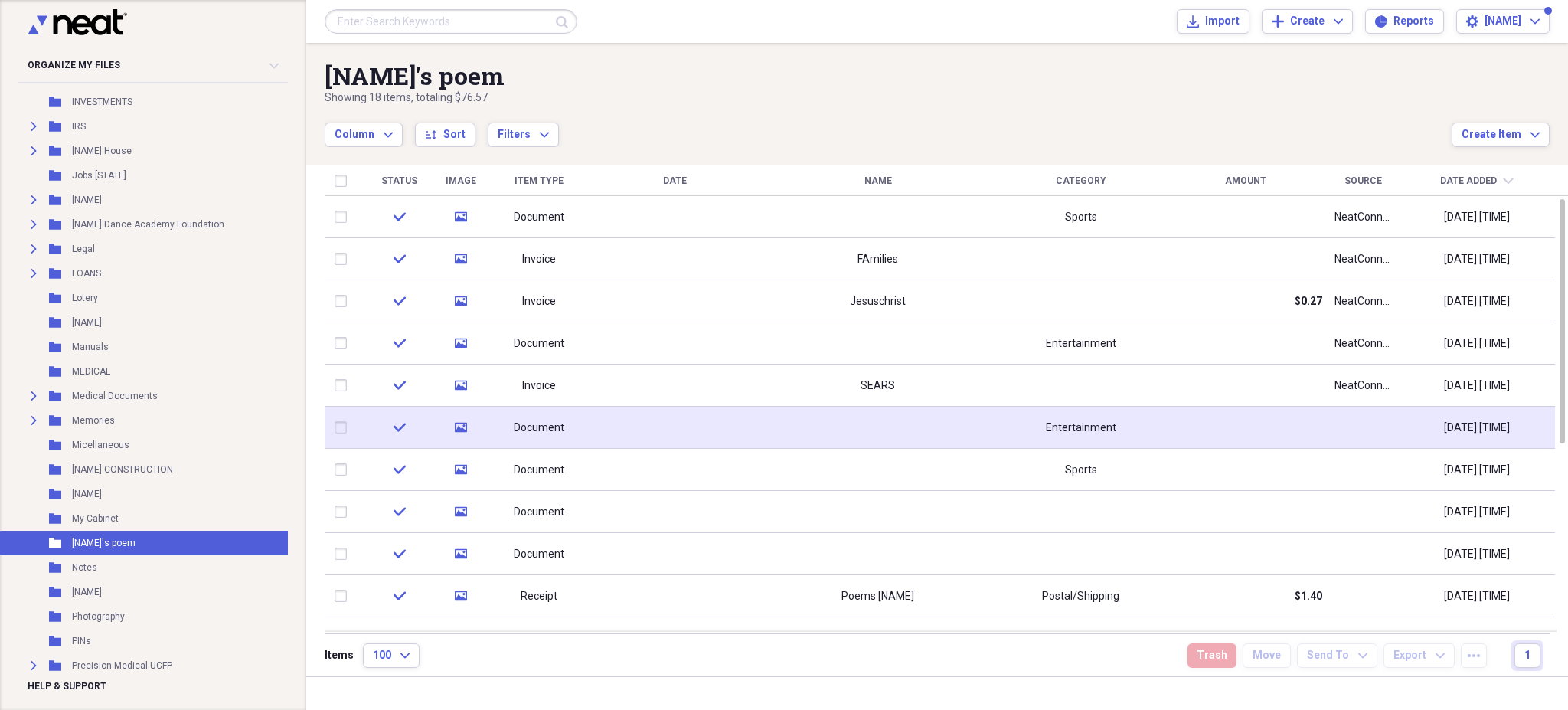 click on "Entertainment" at bounding box center [1080, 427] 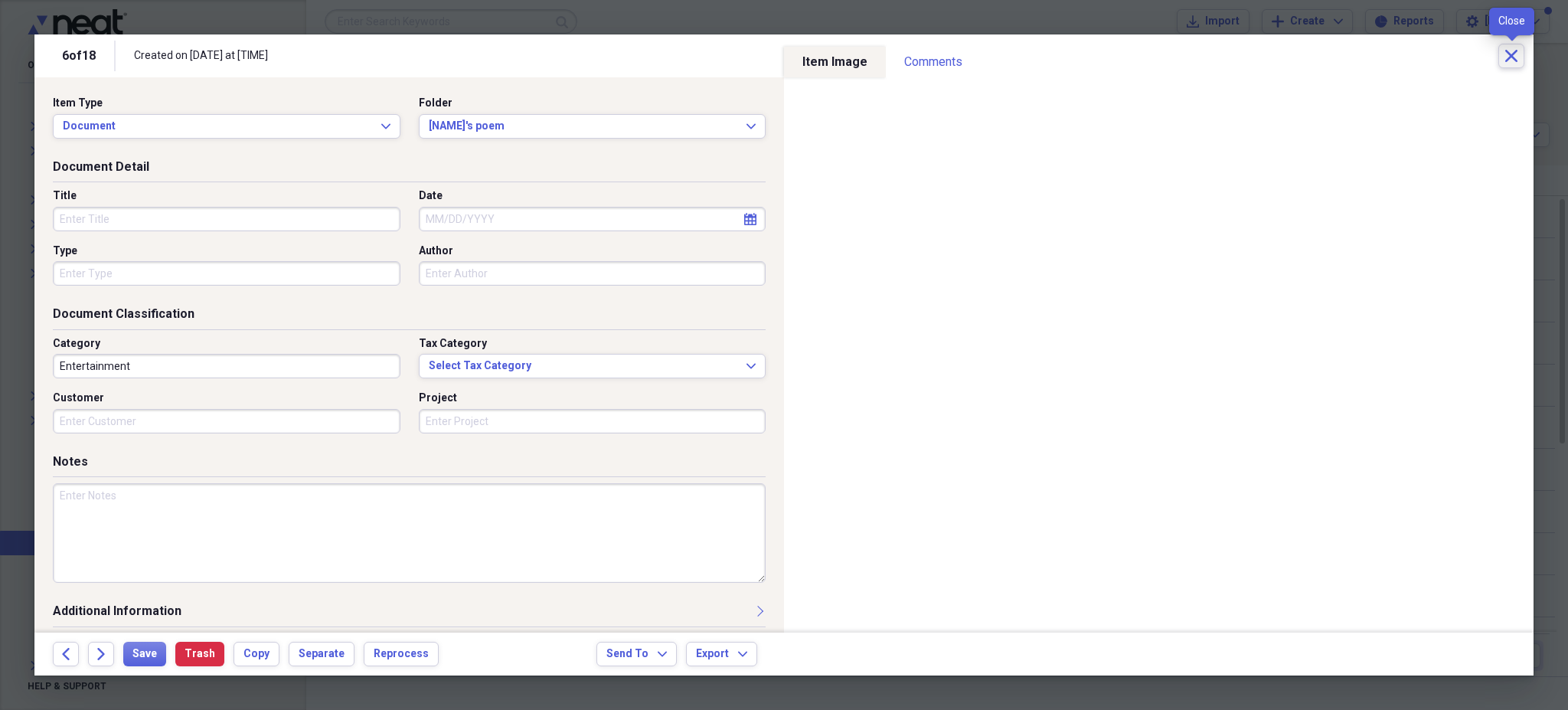 click on "Close" at bounding box center (1511, 56) 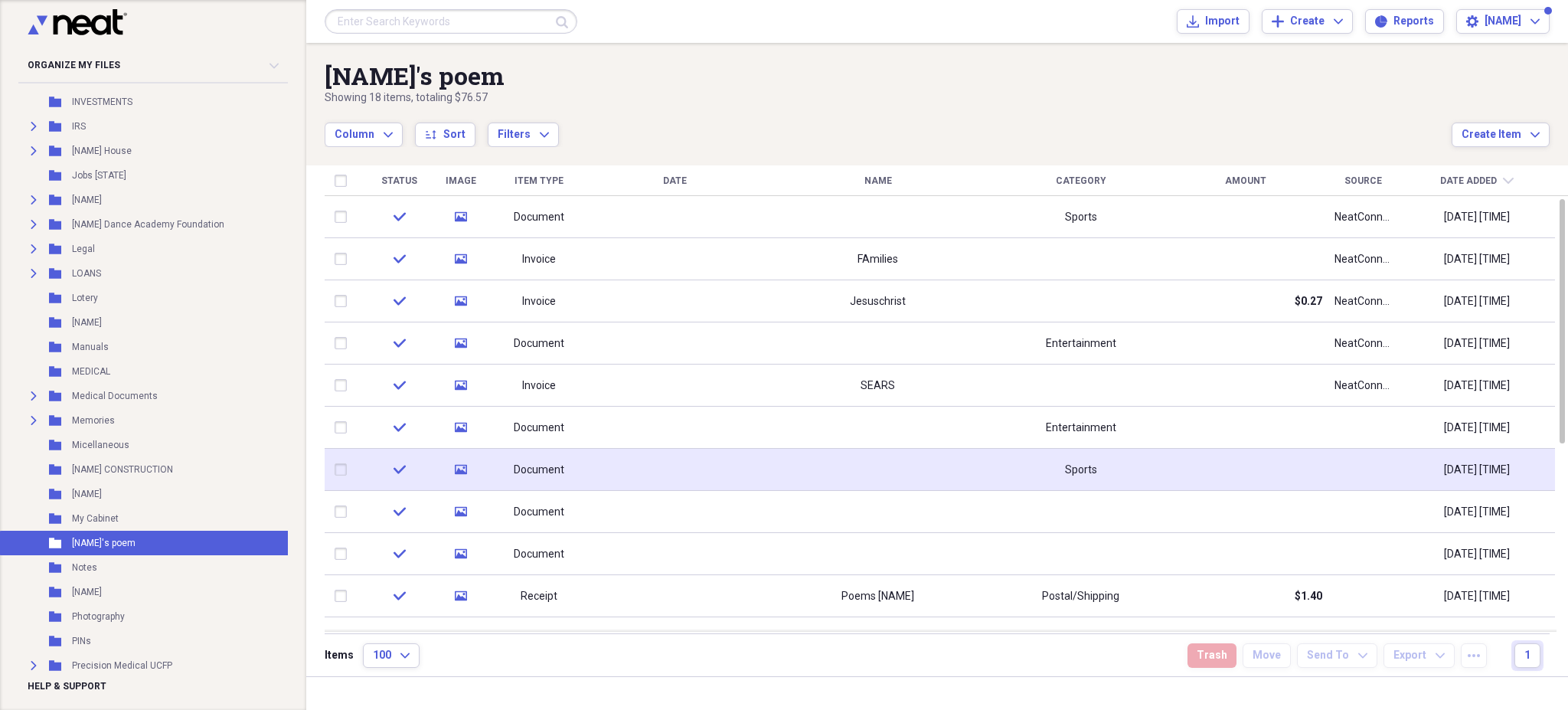 click on "Sports" at bounding box center (1080, 470) 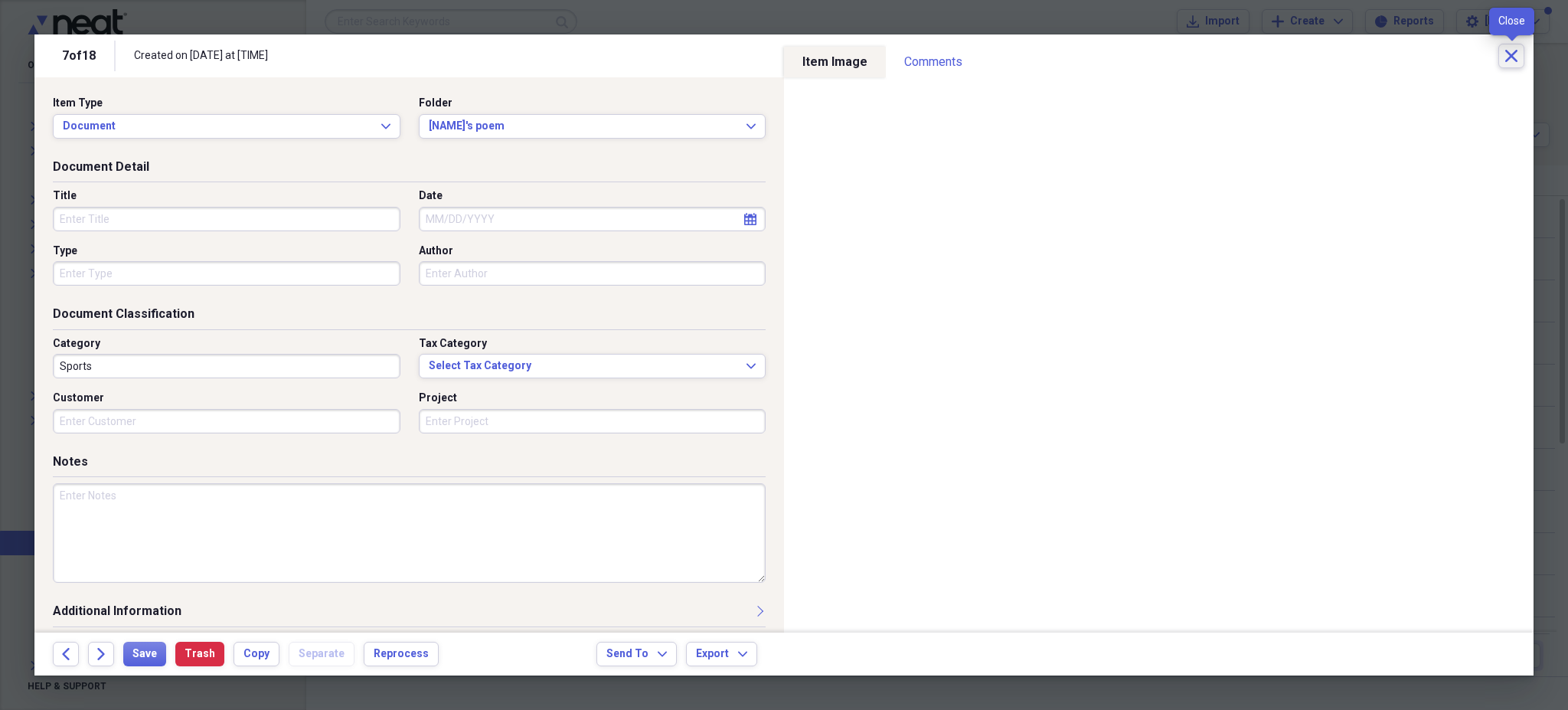 click on "Close" 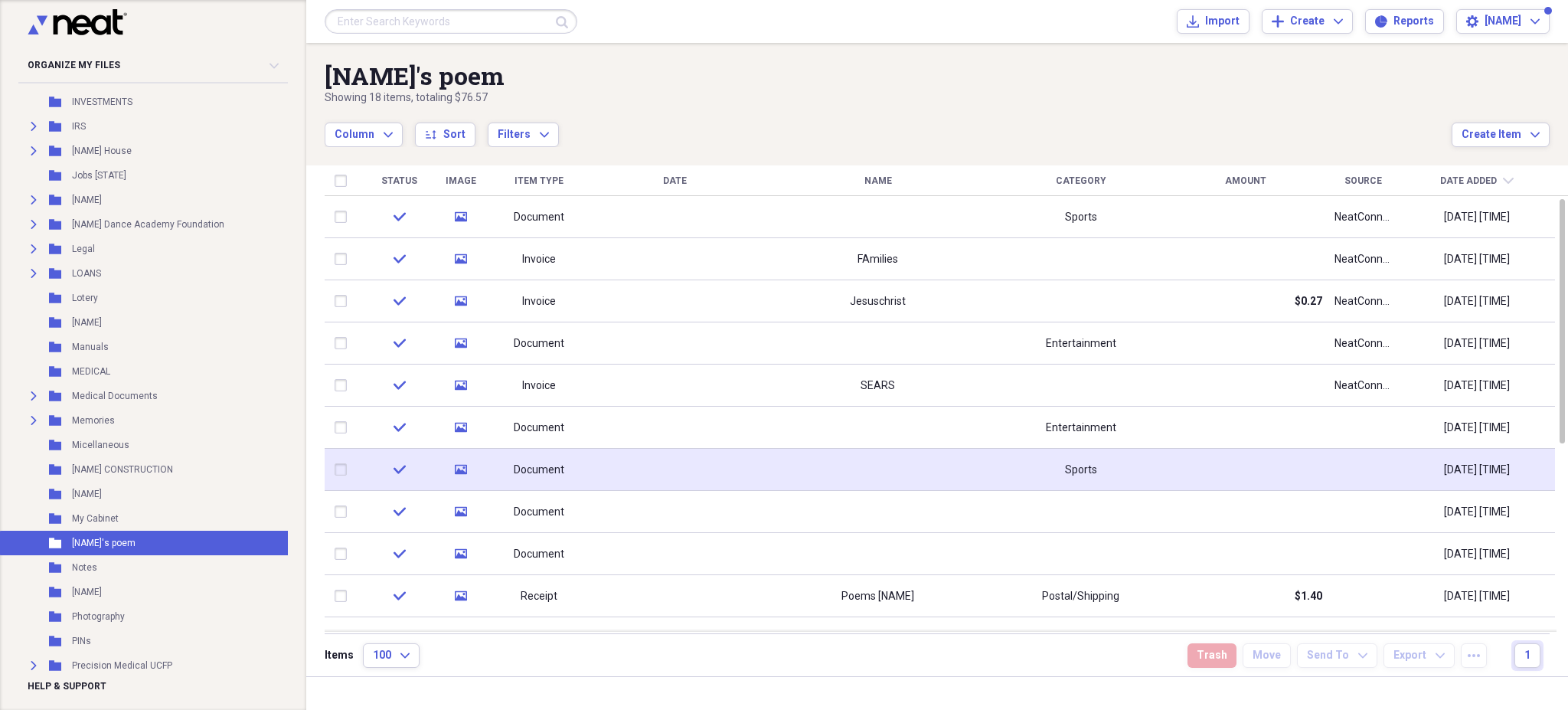 click on "Sports" at bounding box center [1081, 470] 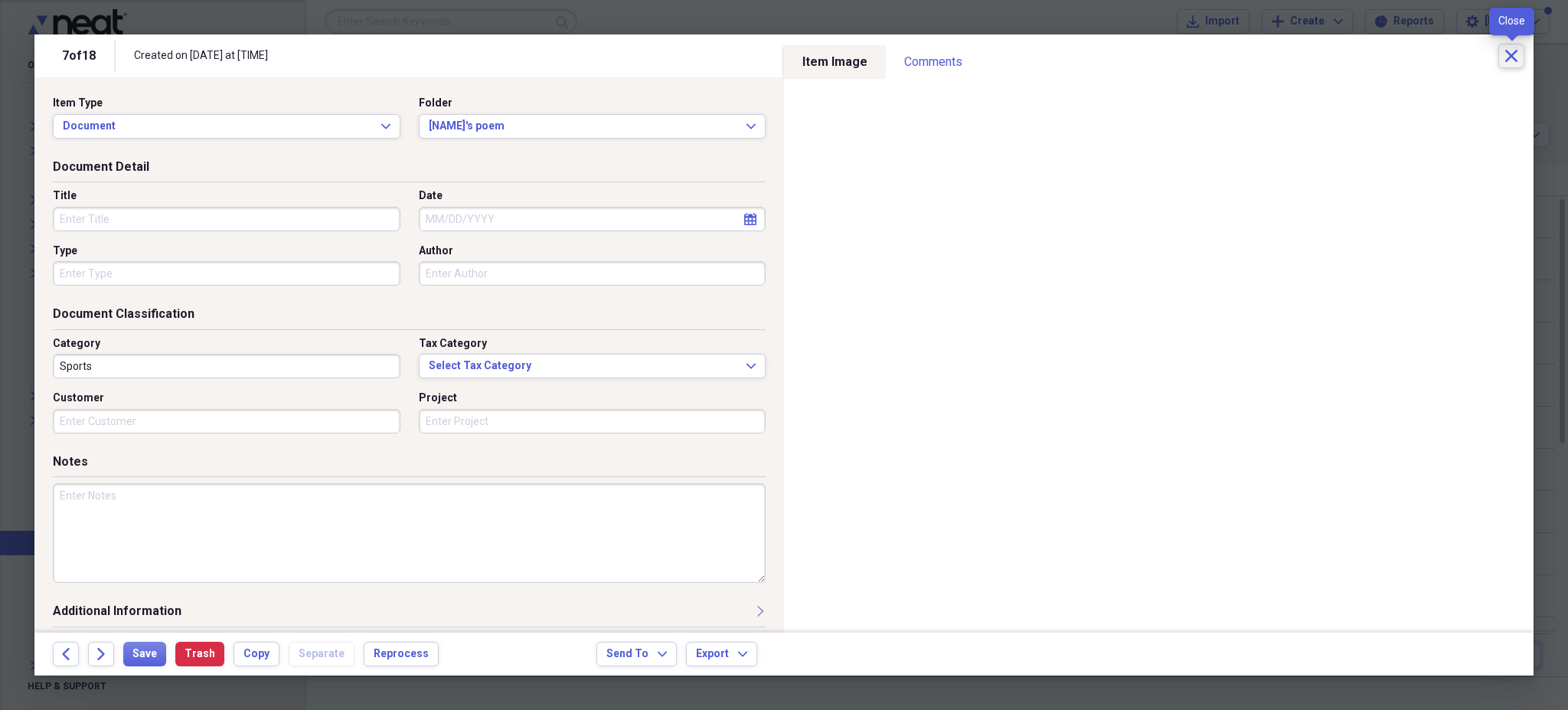 click on "Close" at bounding box center (1511, 56) 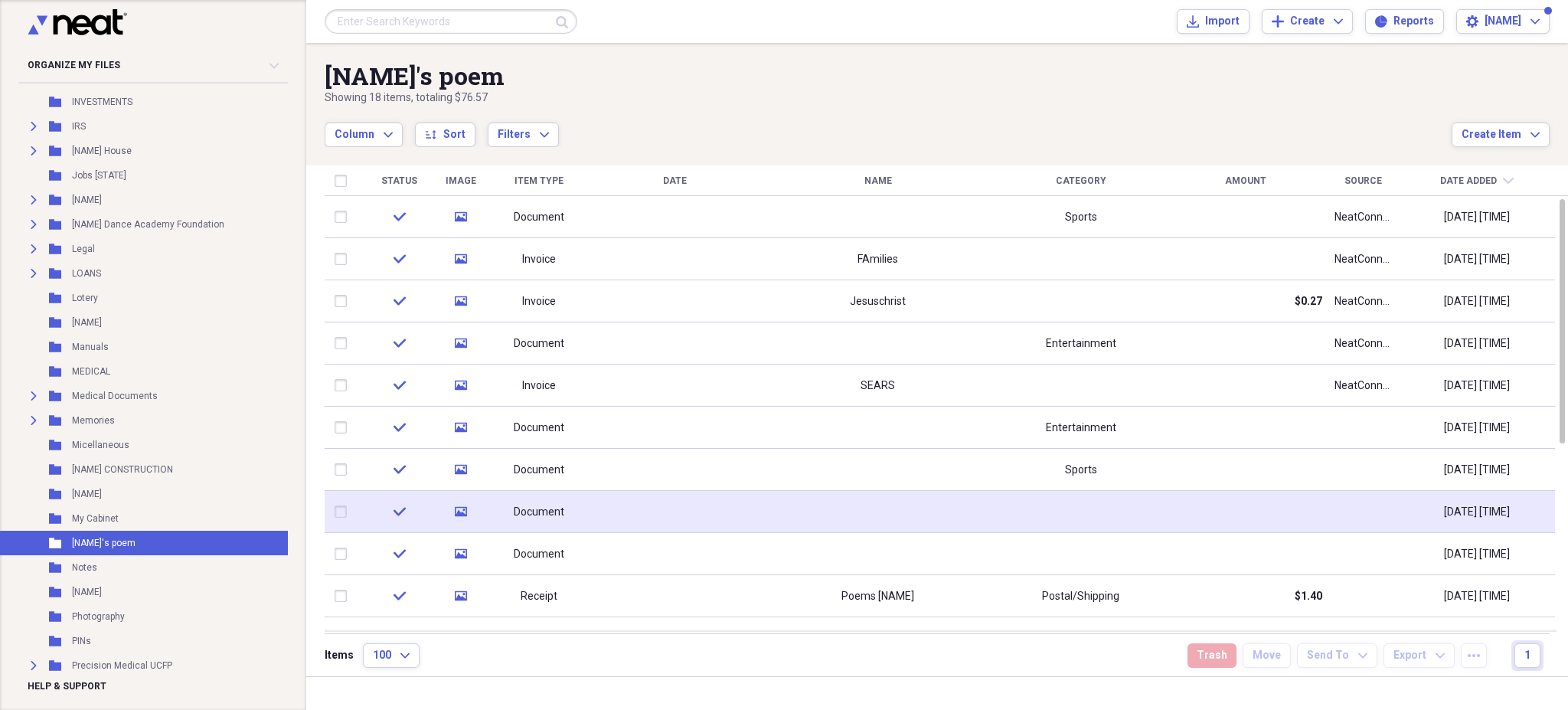 click at bounding box center [1080, 512] 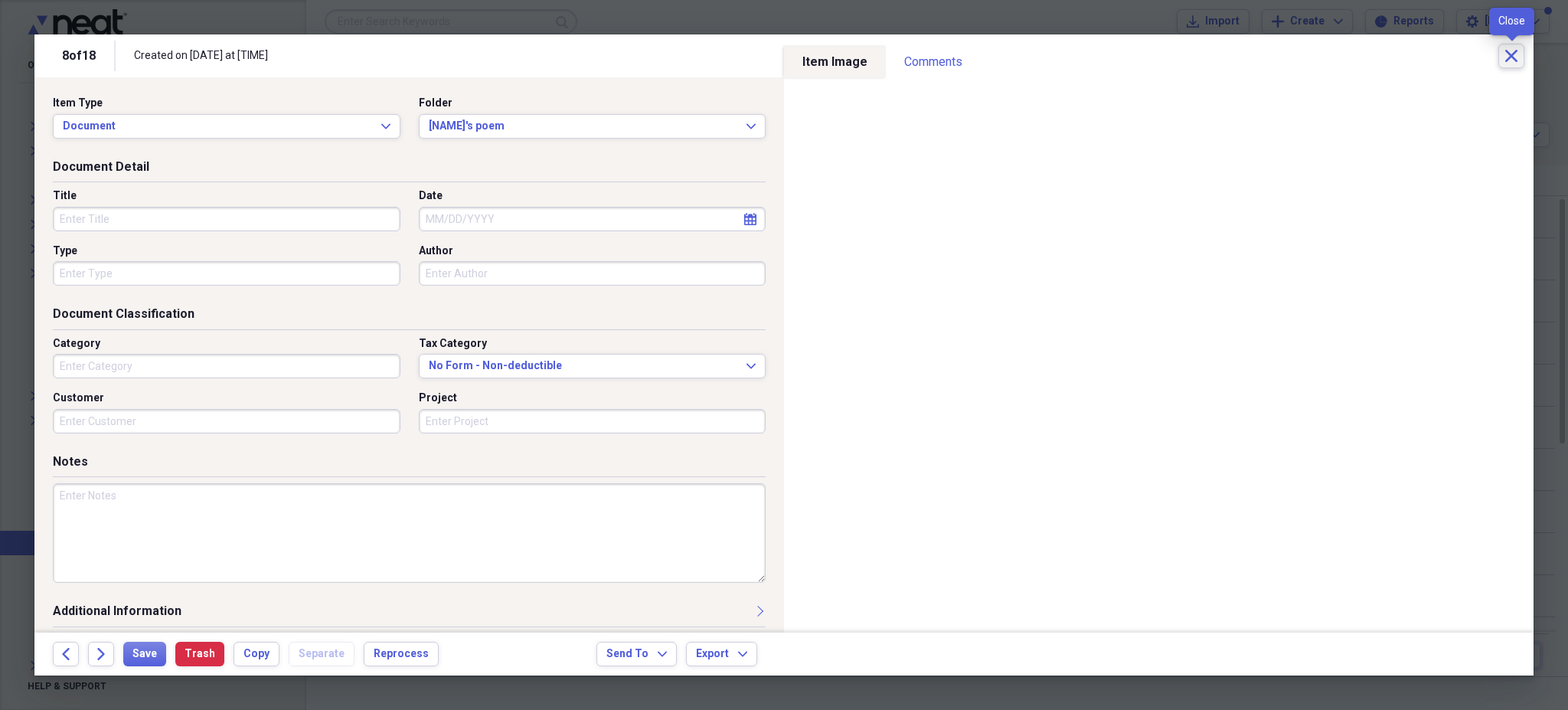 click 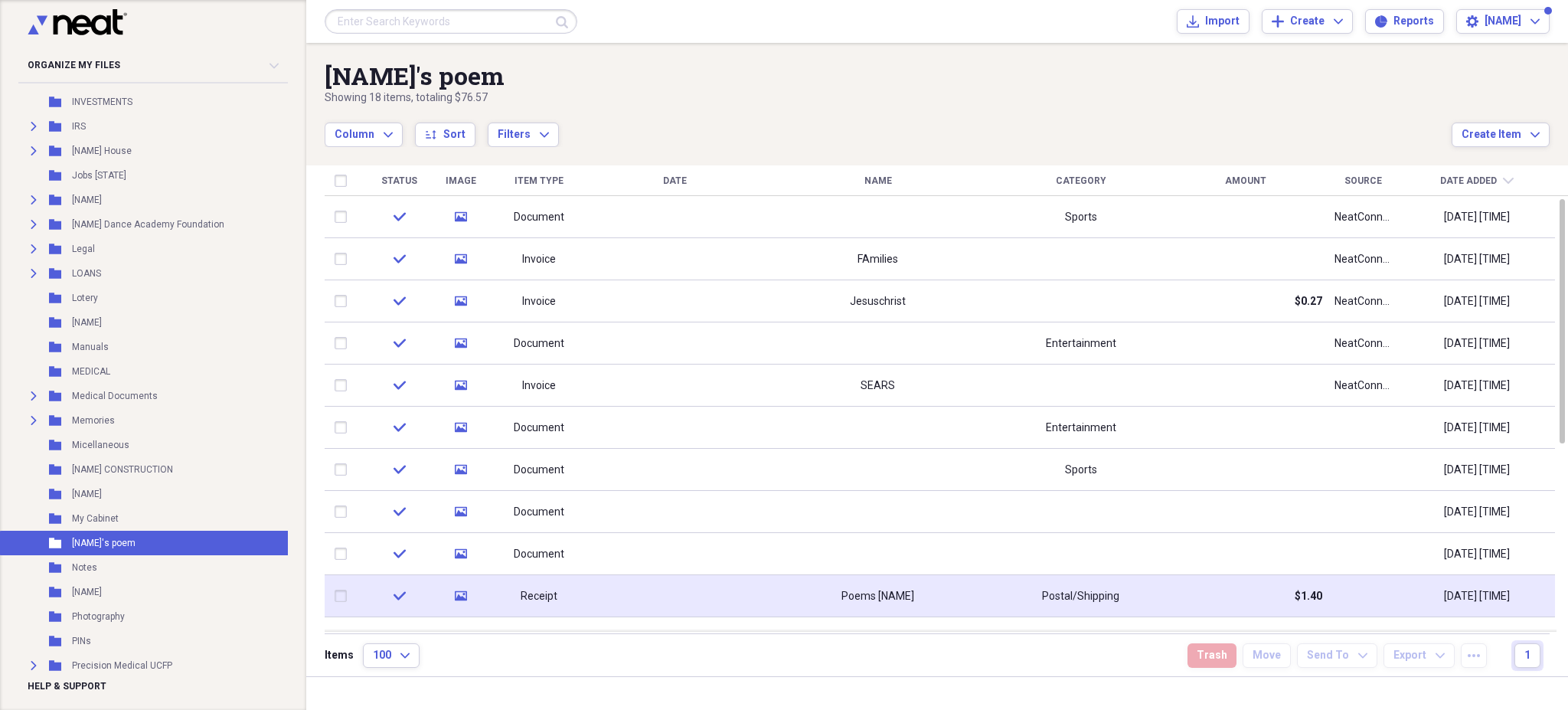 click on "Postal/Shipping" at bounding box center [1080, 596] 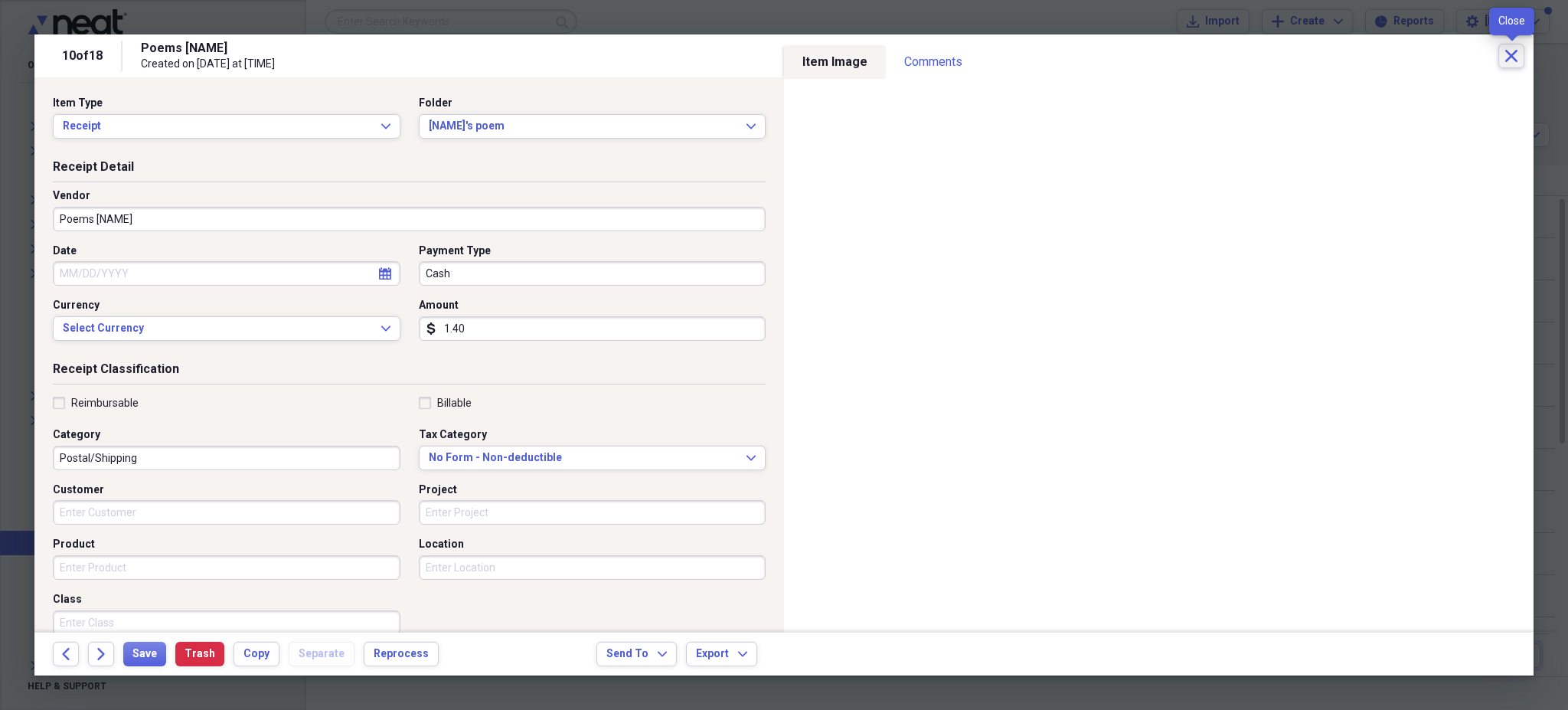 click 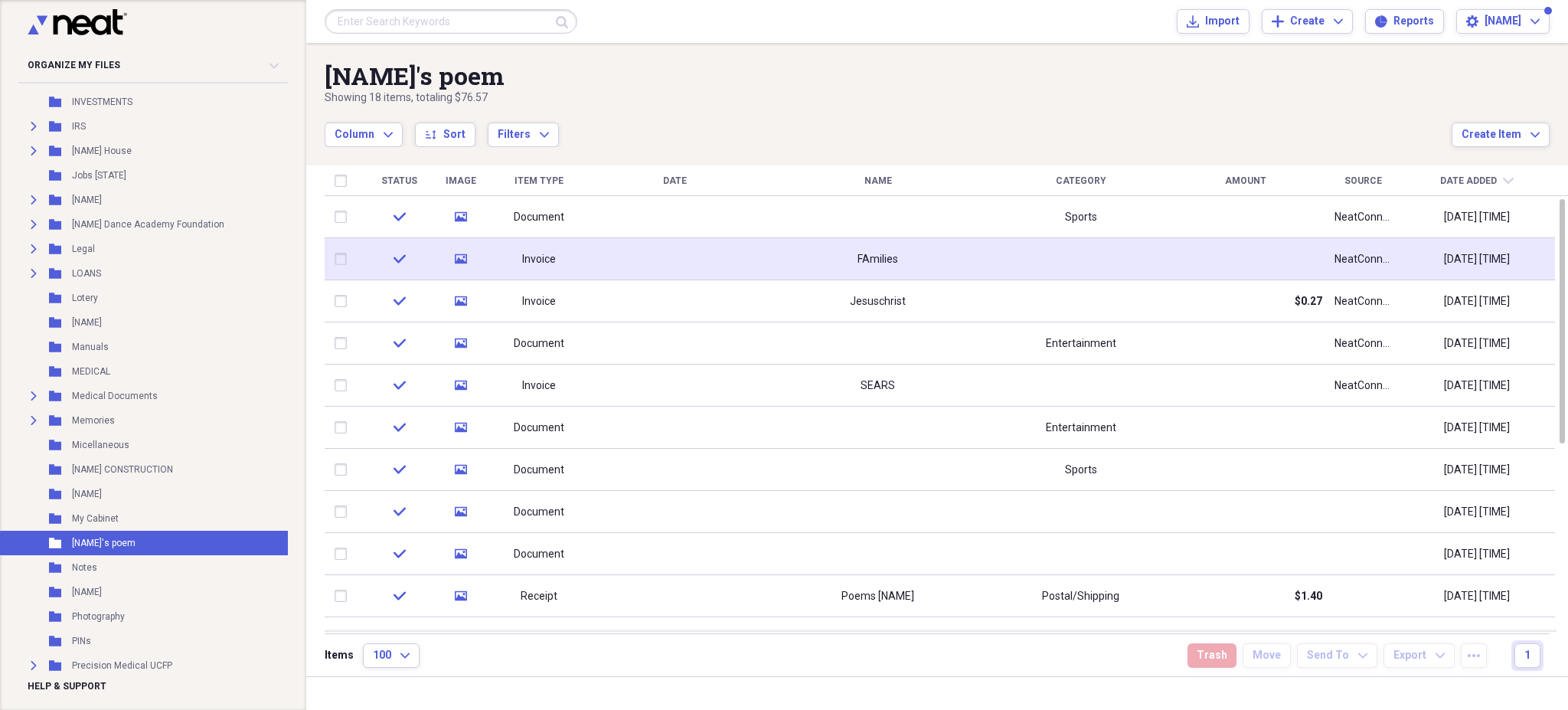 click at bounding box center [1080, 259] 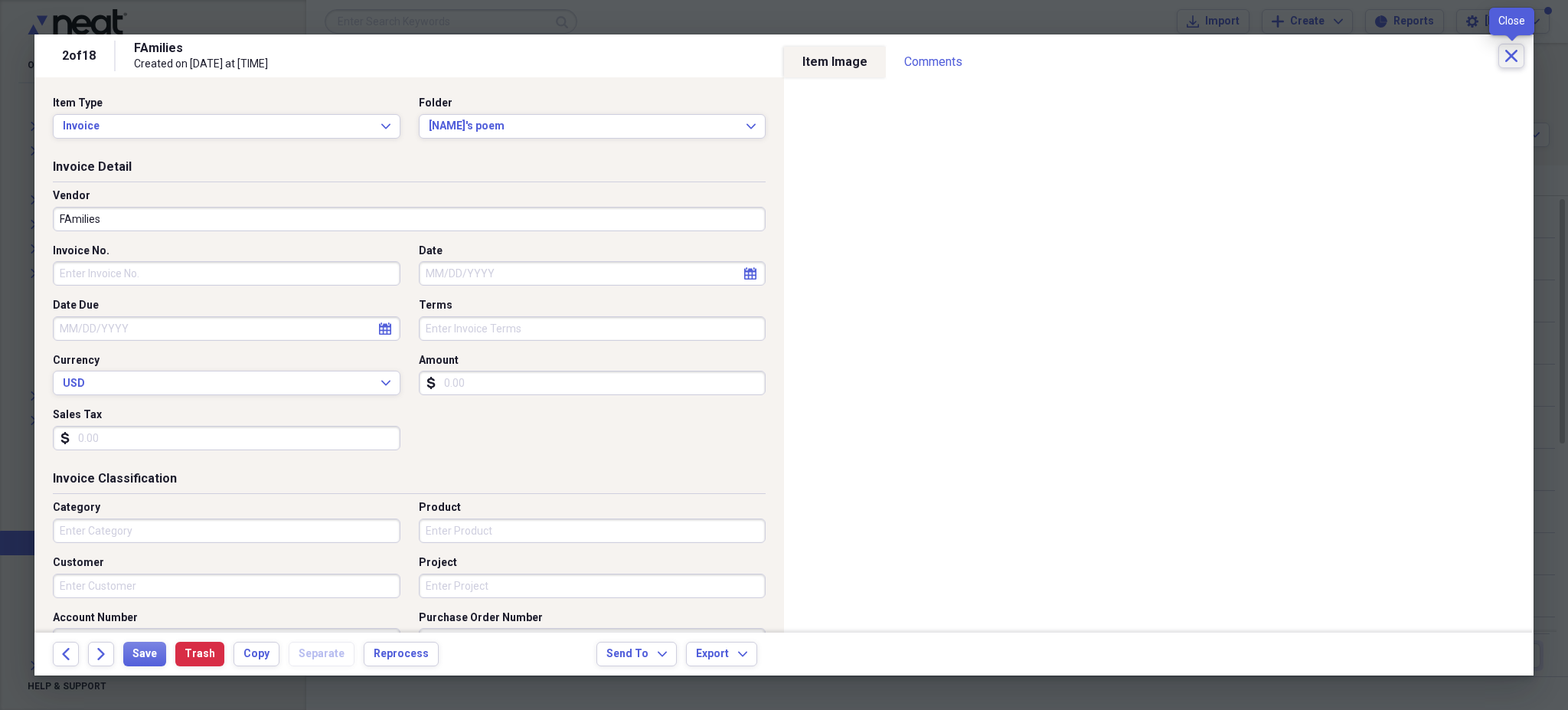 click on "Close" 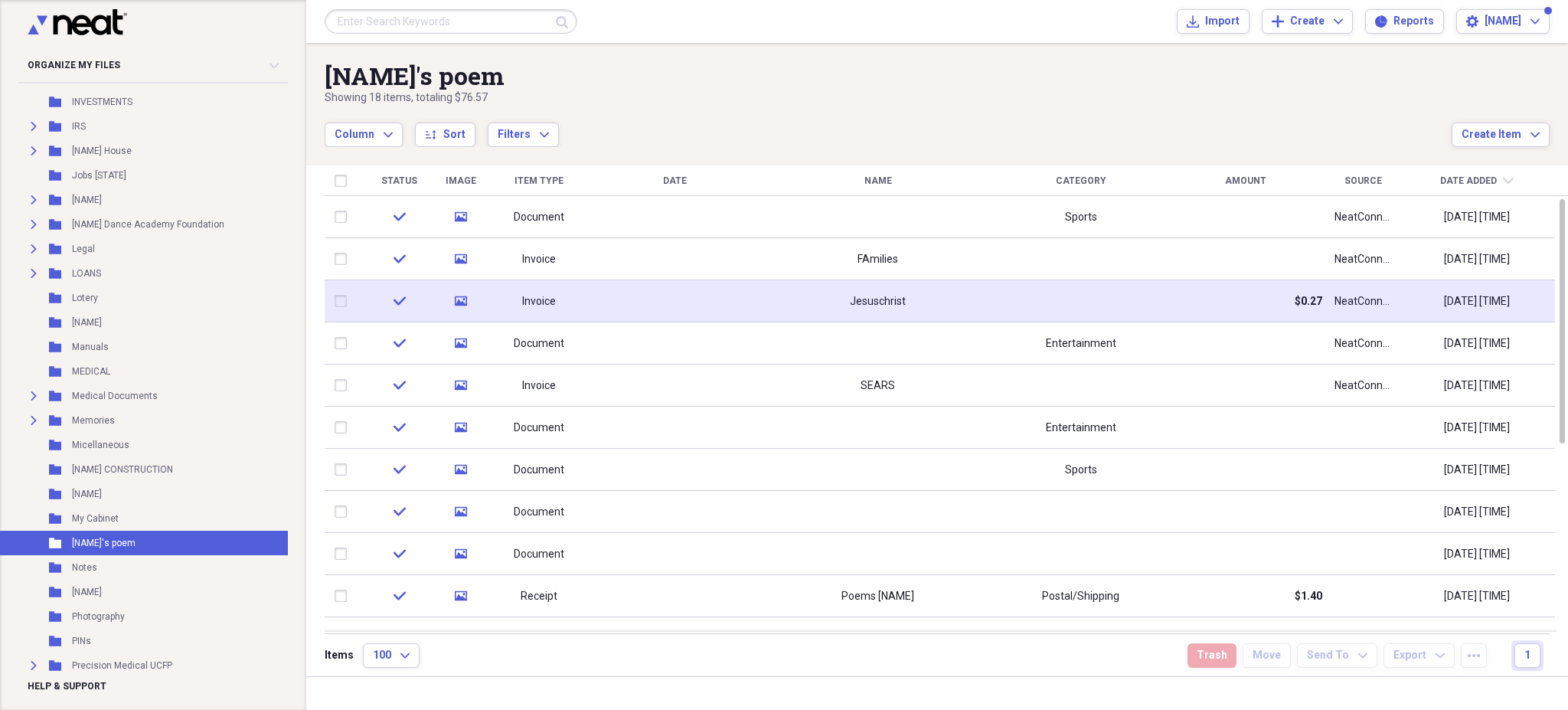 click on "Jesuschrist" at bounding box center [877, 302] 